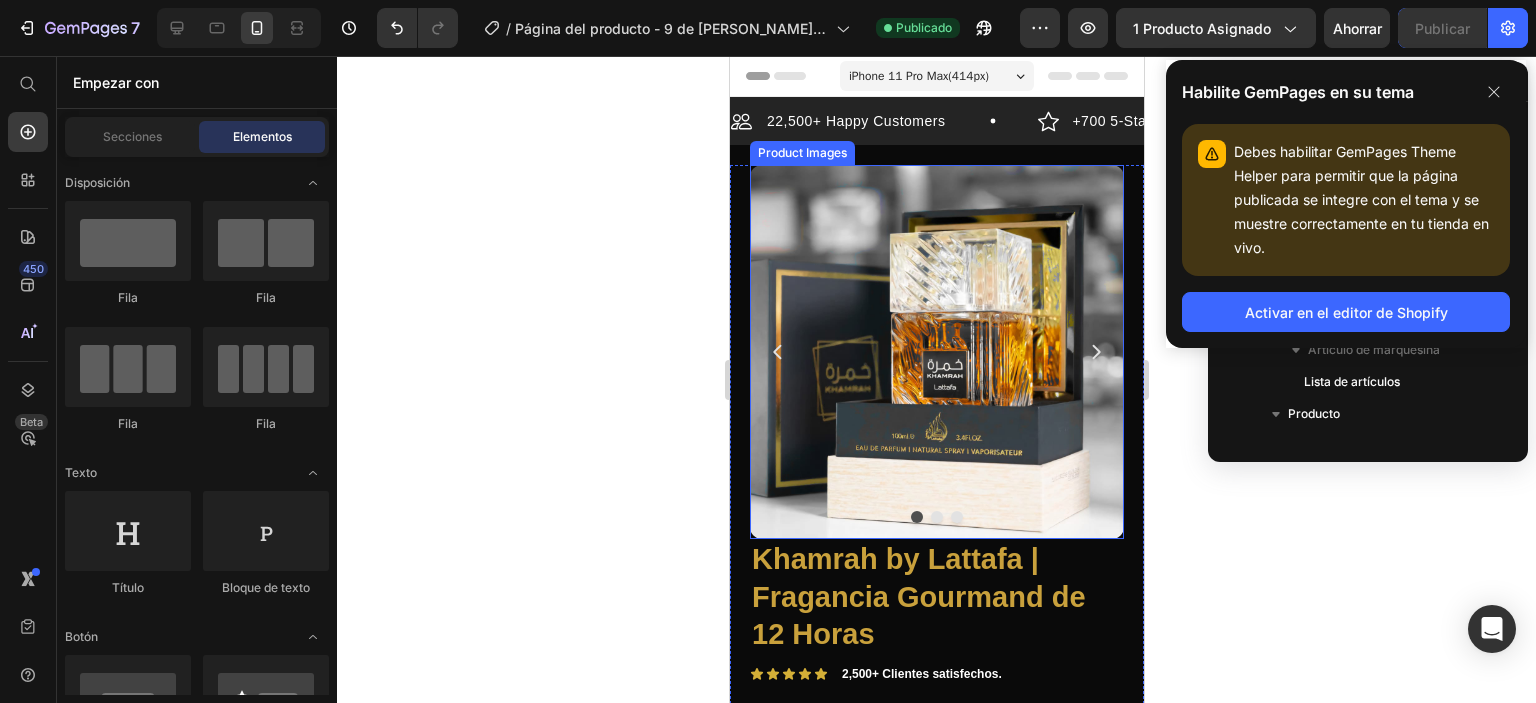 scroll, scrollTop: 0, scrollLeft: 0, axis: both 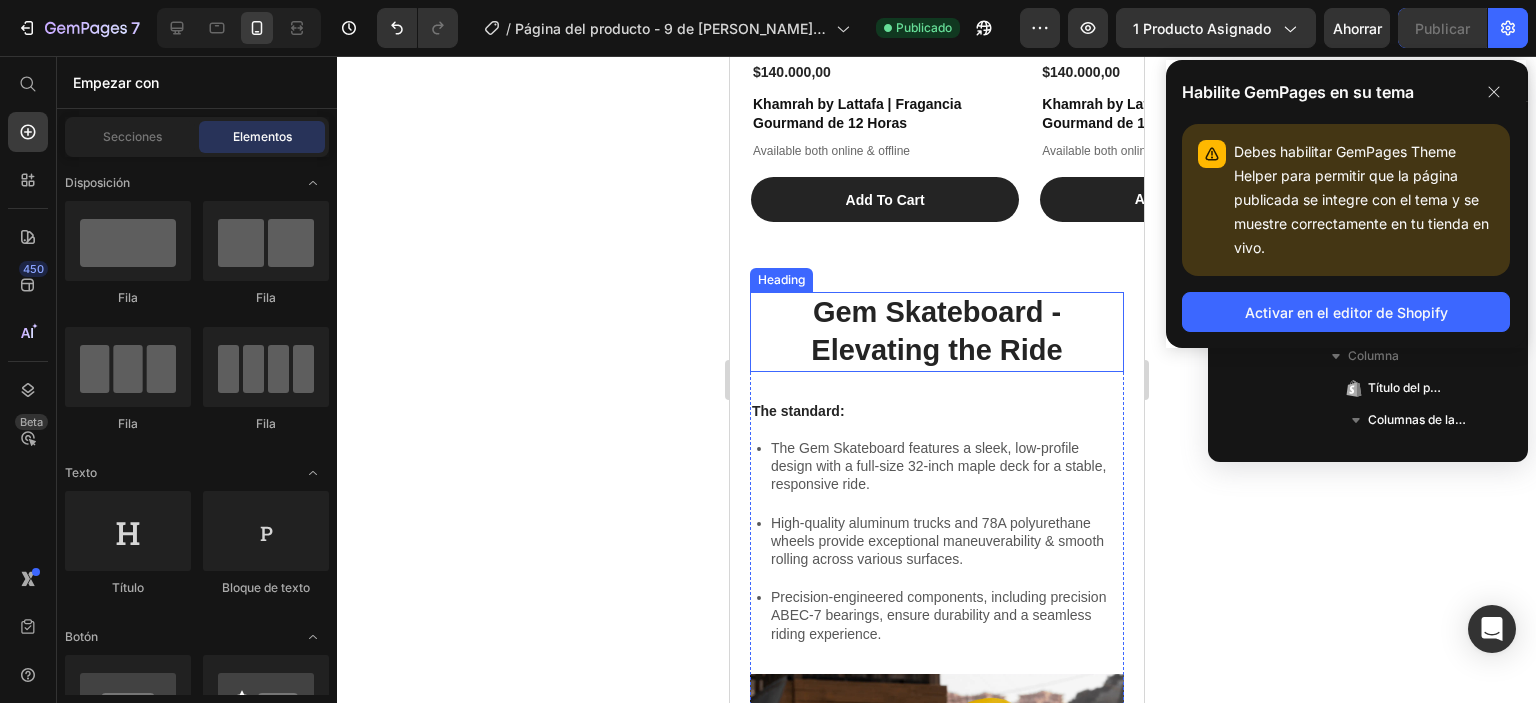 click on "The standard: Text Block" at bounding box center [936, 411] 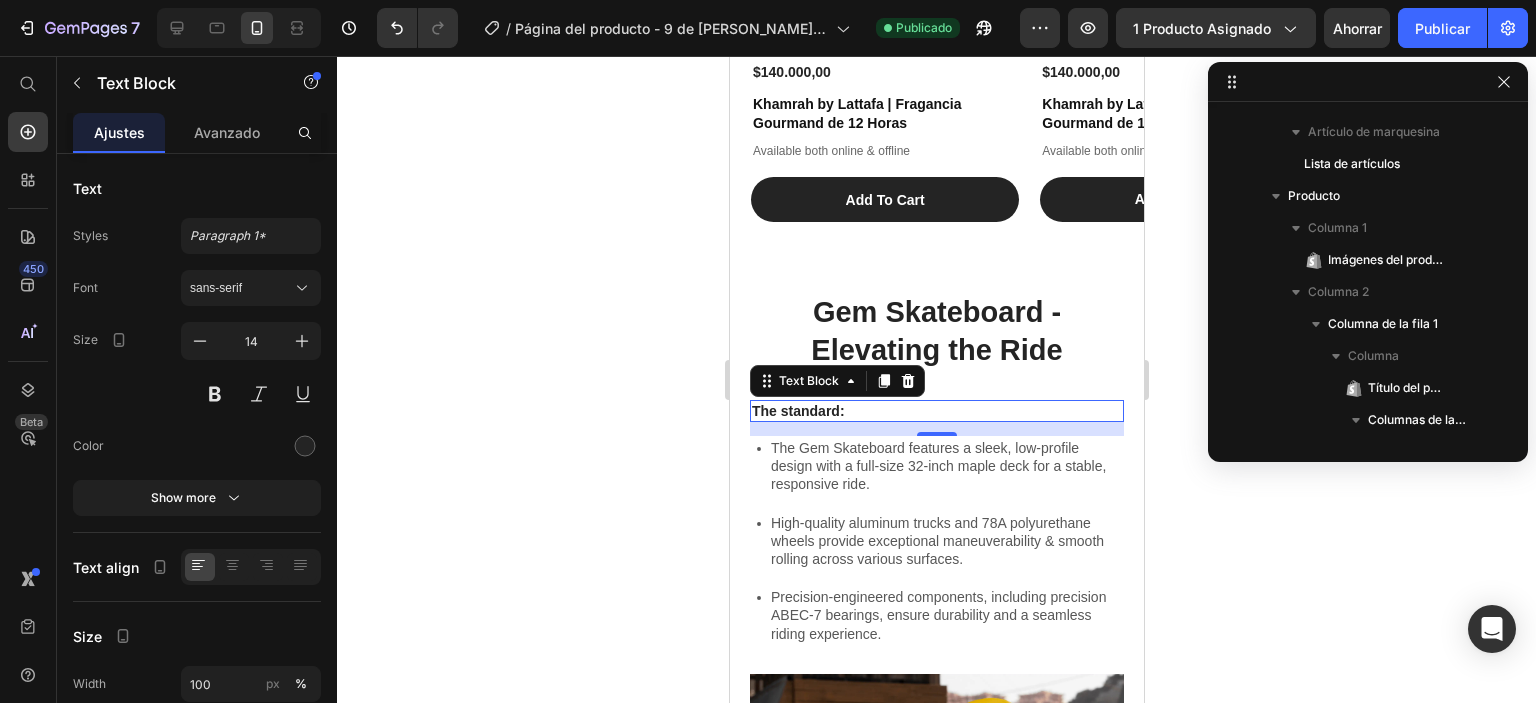 scroll, scrollTop: 2426, scrollLeft: 0, axis: vertical 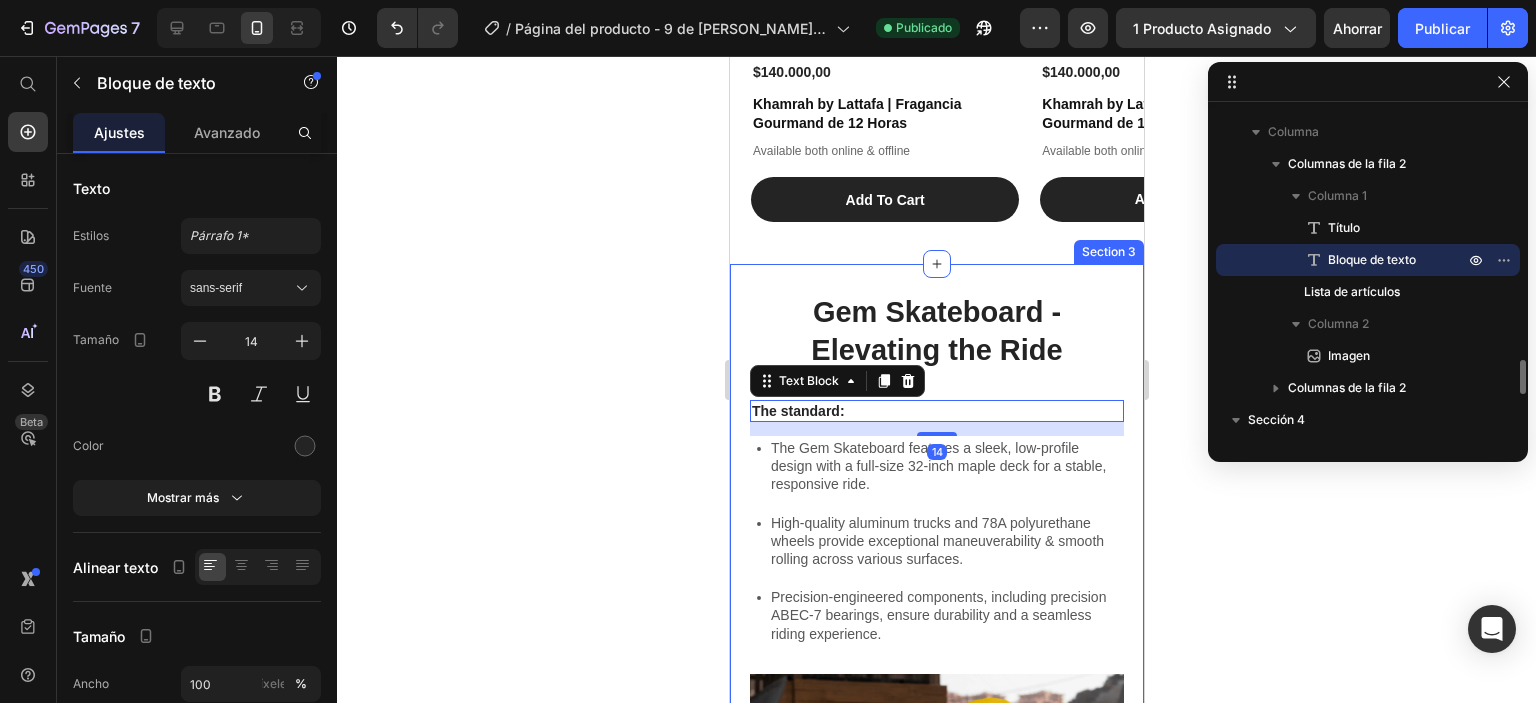 click on "The components you can buy Heading
Product Images $140.000,00 Product Price Khamrah by Lattafa | Fragancia Gourmand de 12 Horas Product Title Available both online & offline Text Block Add To Cart Add to Cart Product
Product Images $140.000,00 Product Price Khamrah by Lattafa | Fragancia Gourmand de 12 Horas Product Title Available both online & offline Text Block Add To Cart Add to Cart Product
Product Images $140.000,00 Product Price Khamrah by Lattafa | Fragancia Gourmand de 12 Horas Product Title Available both online & offline Text Block Add To Cart Add to Cart Product
Product Images $140.000,00 Product Price Khamrah by Lattafa | Fragancia Gourmand de 12 Horas Product Title Available both online & offline Text Block Add To Cart Add to Cart Product
Product Images $140.000,00 Product Price Khamrah by Lattafa | Fragancia Gourmand de 12 Horas Product Title Available both online & offline" at bounding box center (936, -91) 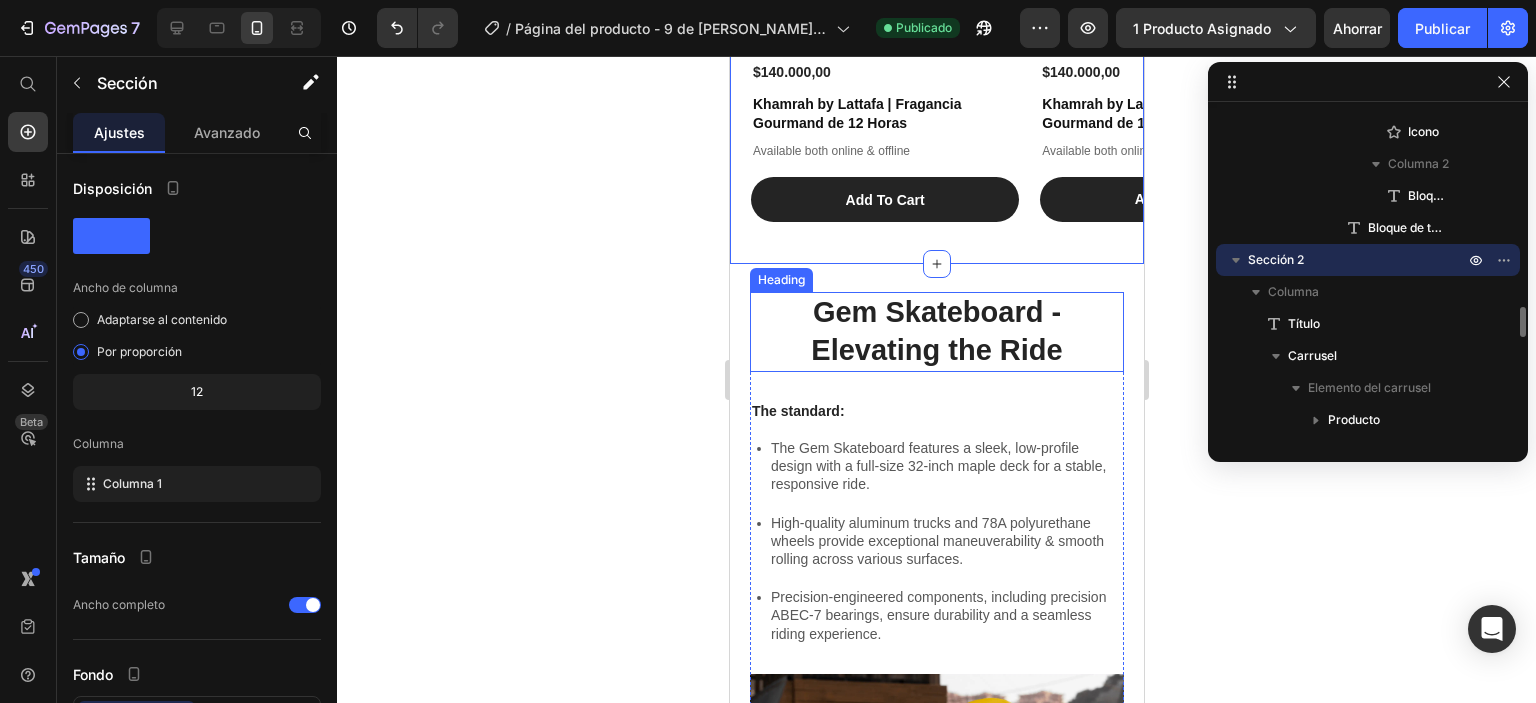 click on "Gem Skateboard - Elevating the Ride" at bounding box center (936, 331) 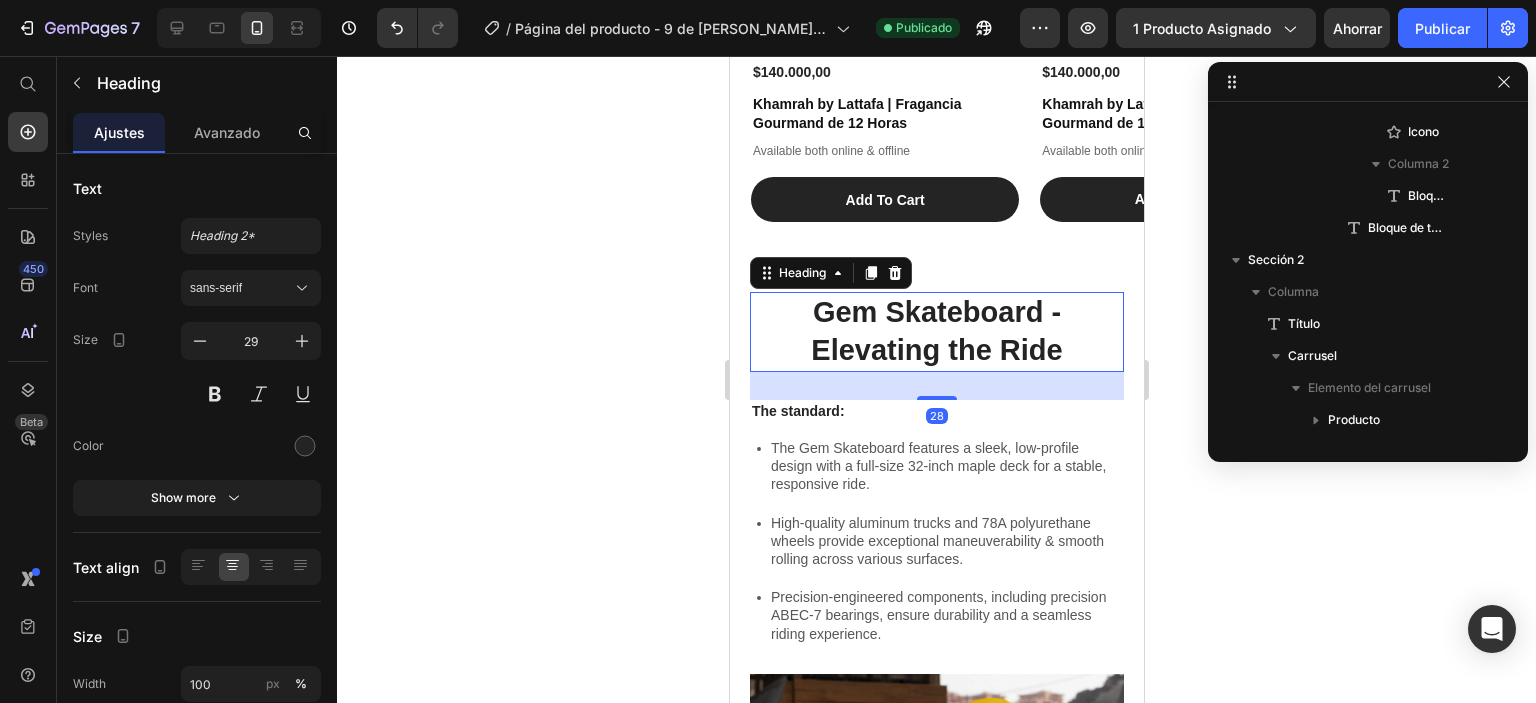 scroll, scrollTop: 2778, scrollLeft: 0, axis: vertical 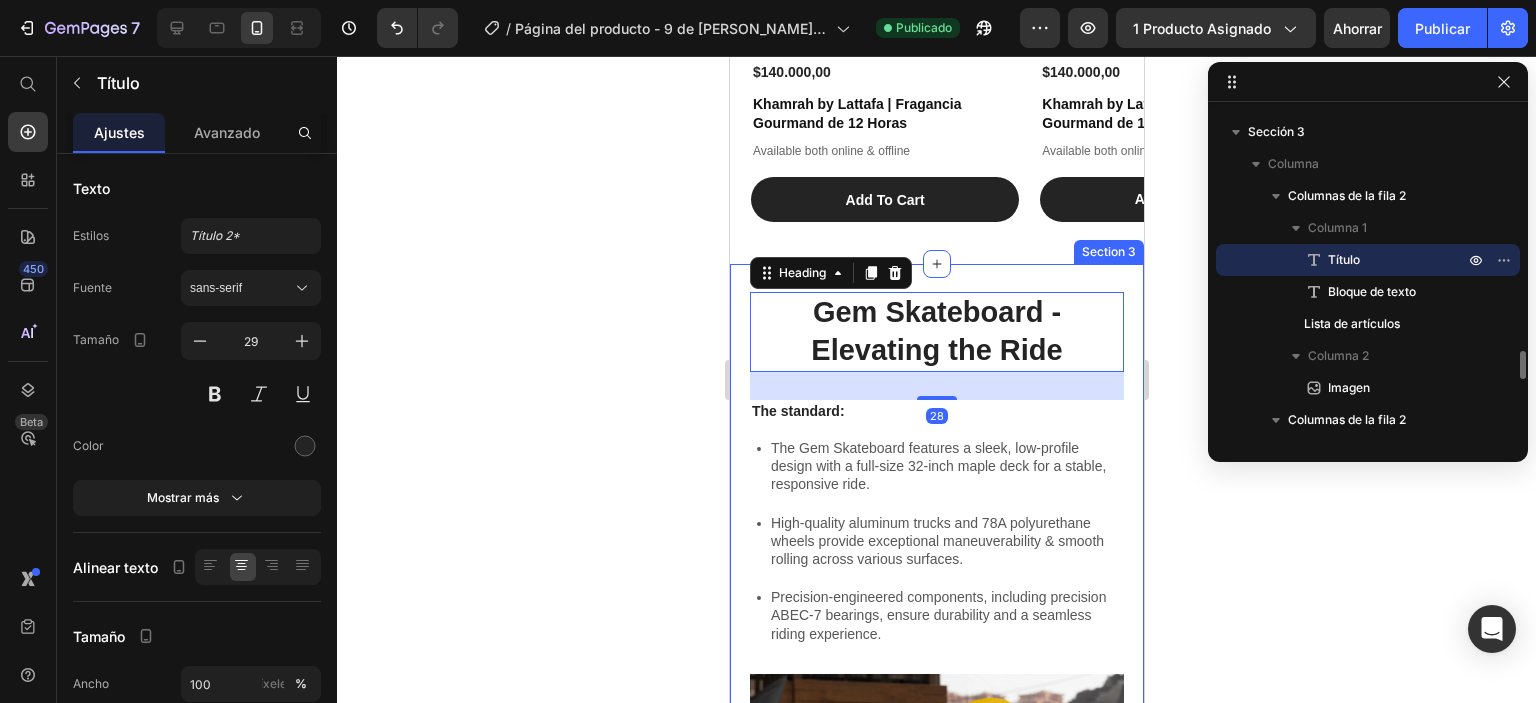 click on "Gem Skateboard - Elevating the Ride Heading   28 The standard: Text Block
The Gem Skateboard features a sleek, low-profile design with a full-size 32-inch maple deck for a stable, responsive ride.
High-quality aluminum trucks and 78A polyurethane wheels provide exceptional maneuverability & smooth rolling across various surfaces.
Precision-engineered components, including precision ABEC-7 bearings, ensure durability and a seamless riding experience. Item List Image Row Image Overall Dimensions Heading
Width (in): 8.2 - 9.0
Length (in): 31.50
Wheelbase (in): 13.875
Shape: Twin Popsicle Item List The carefully considered overall dimensions of the Gem Skateboard facilitate a versatile riding experience, suitable for both urban commuting and recreational use. Text Block Image Row Section 3" at bounding box center (936, 785) 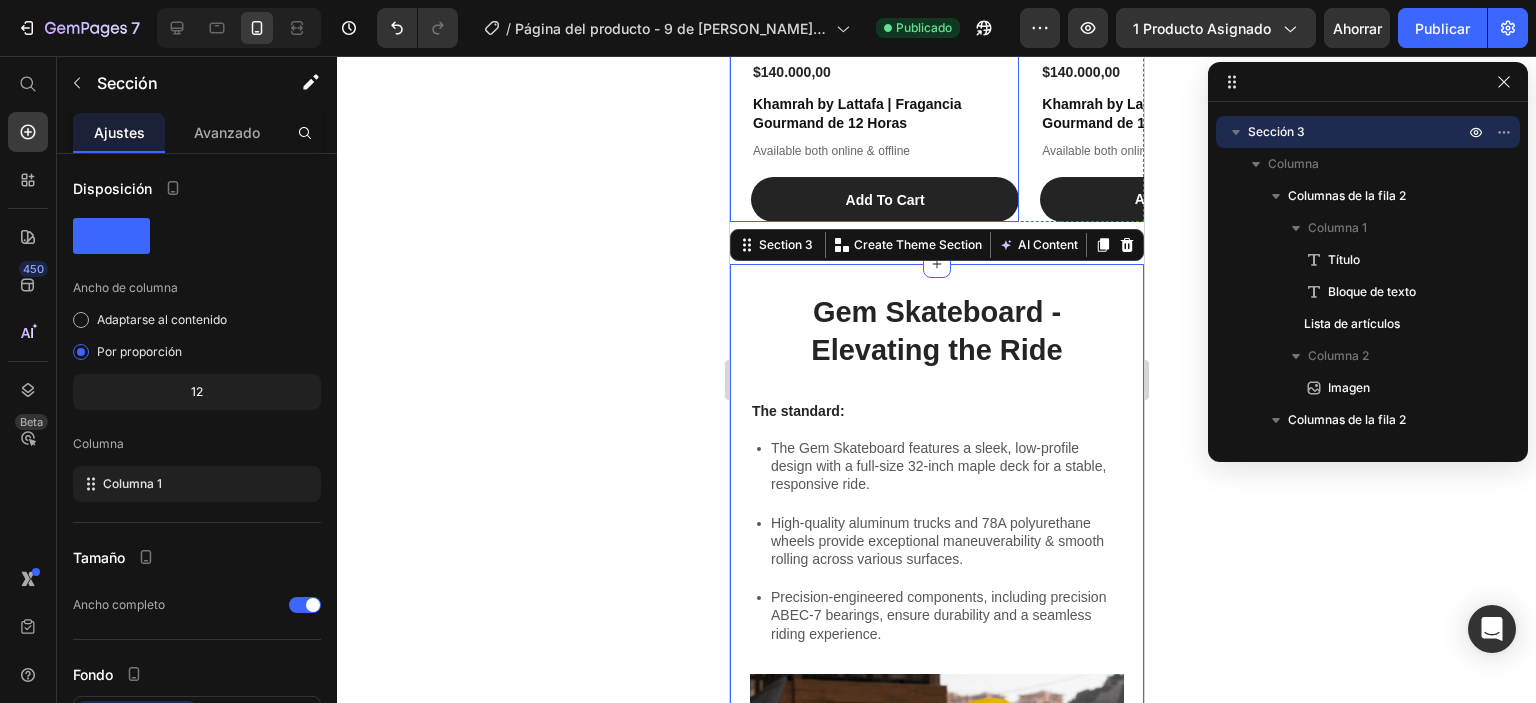 click on "$140.000,00 Product Price Khamrah by Lattafa | Fragancia Gourmand de 12 Horas Product Title Available both online & offline Text Block Add To Cart Add to Cart" at bounding box center [884, 141] 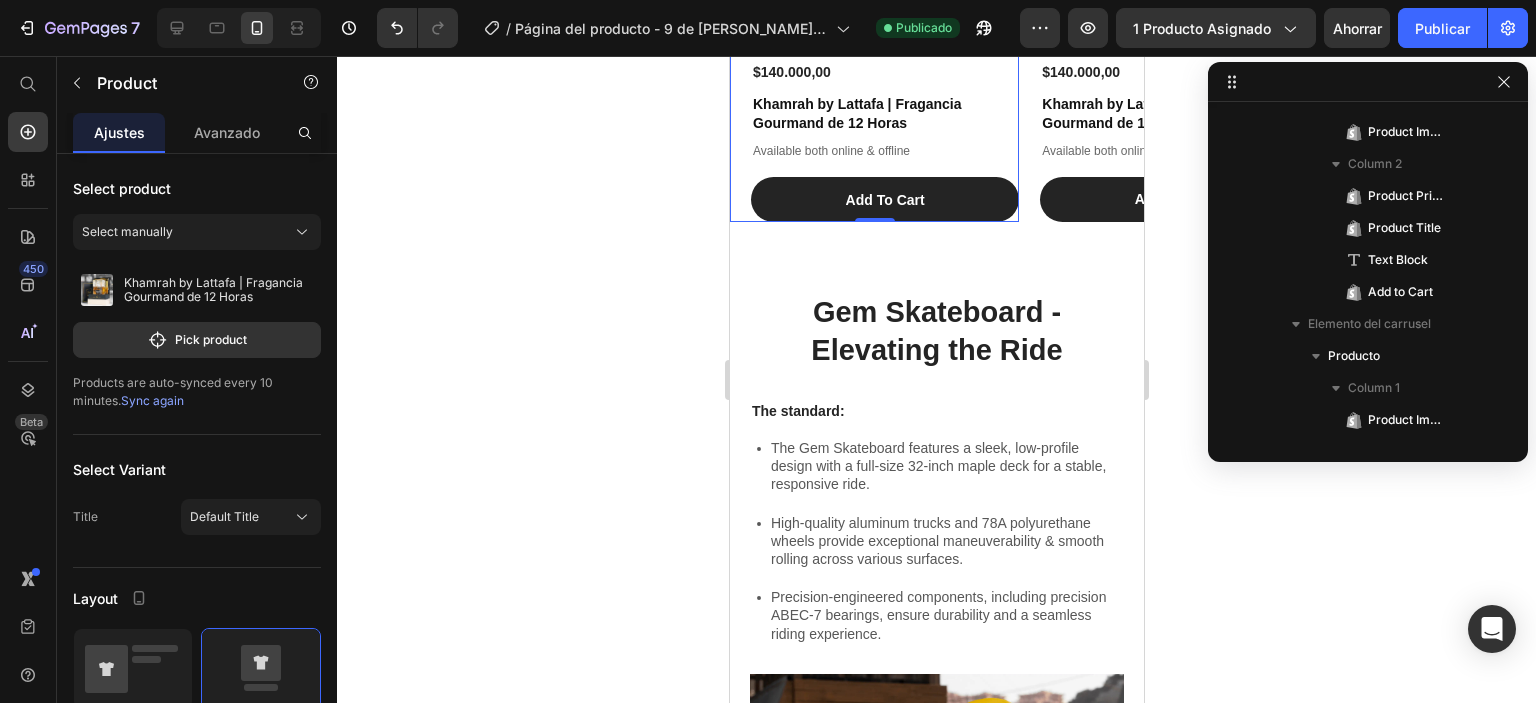 scroll, scrollTop: 2298, scrollLeft: 0, axis: vertical 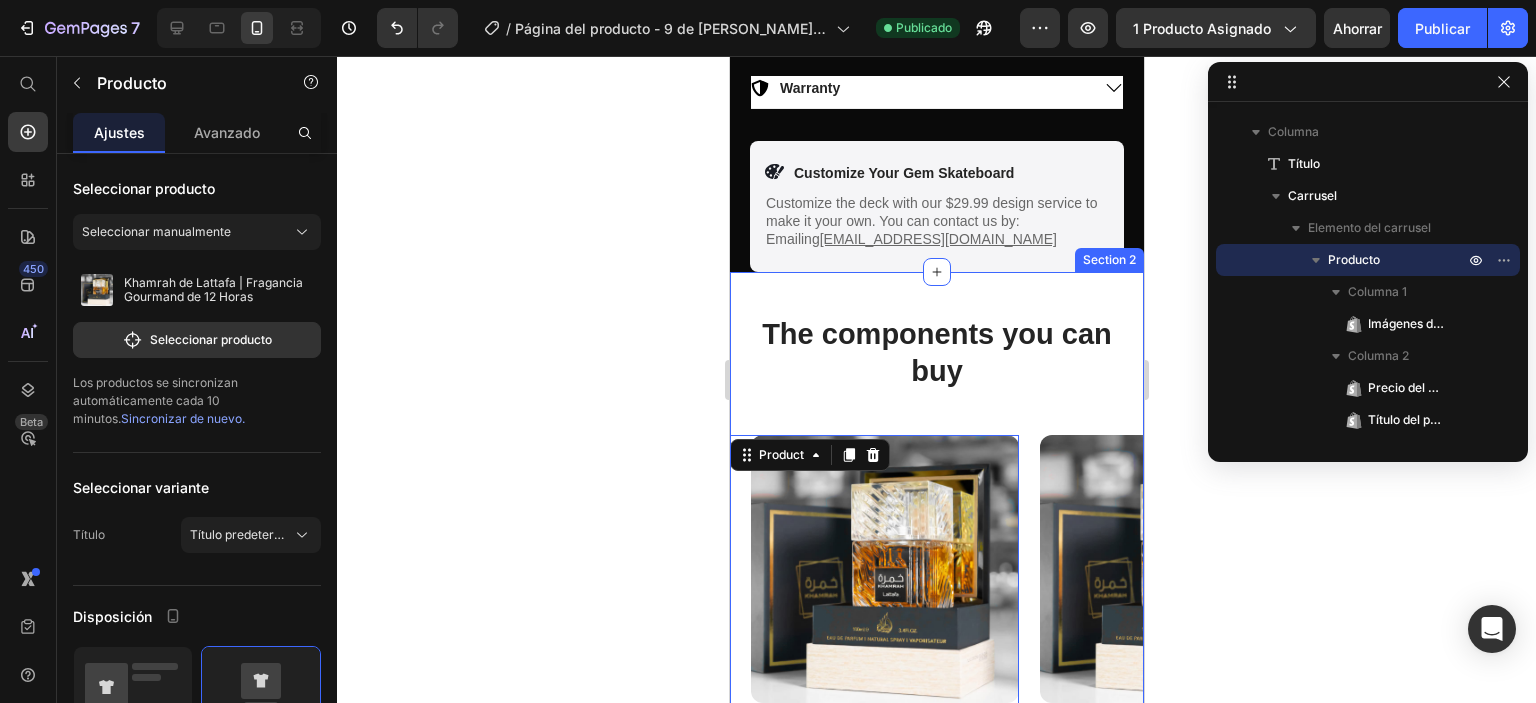 click on "The components you can buy Heading
Product Images $140.000,00 Product Price Khamrah by Lattafa | Fragancia Gourmand de 12 Horas Product Title Available both online & offline Text Block Add To Cart Add to Cart Product   0
Product Images $140.000,00 Product Price Khamrah by Lattafa | Fragancia Gourmand de 12 Horas Product Title Available both online & offline Text Block Add To Cart Add to Cart Product
Product Images $140.000,00 Product Price Khamrah by Lattafa | Fragancia Gourmand de 12 Horas Product Title Available both online & offline Text Block Add To Cart Add to Cart Product
Product Images $140.000,00 Product Price Khamrah by Lattafa | Fragancia Gourmand de 12 Horas Product Title Available both online & offline Text Block Add To Cart Add to Cart Product
Product Images $140.000,00 Product Price Khamrah by Lattafa | Fragancia Gourmand de 12 Horas Product Title Text Block Add To Cart Product" at bounding box center (936, 626) 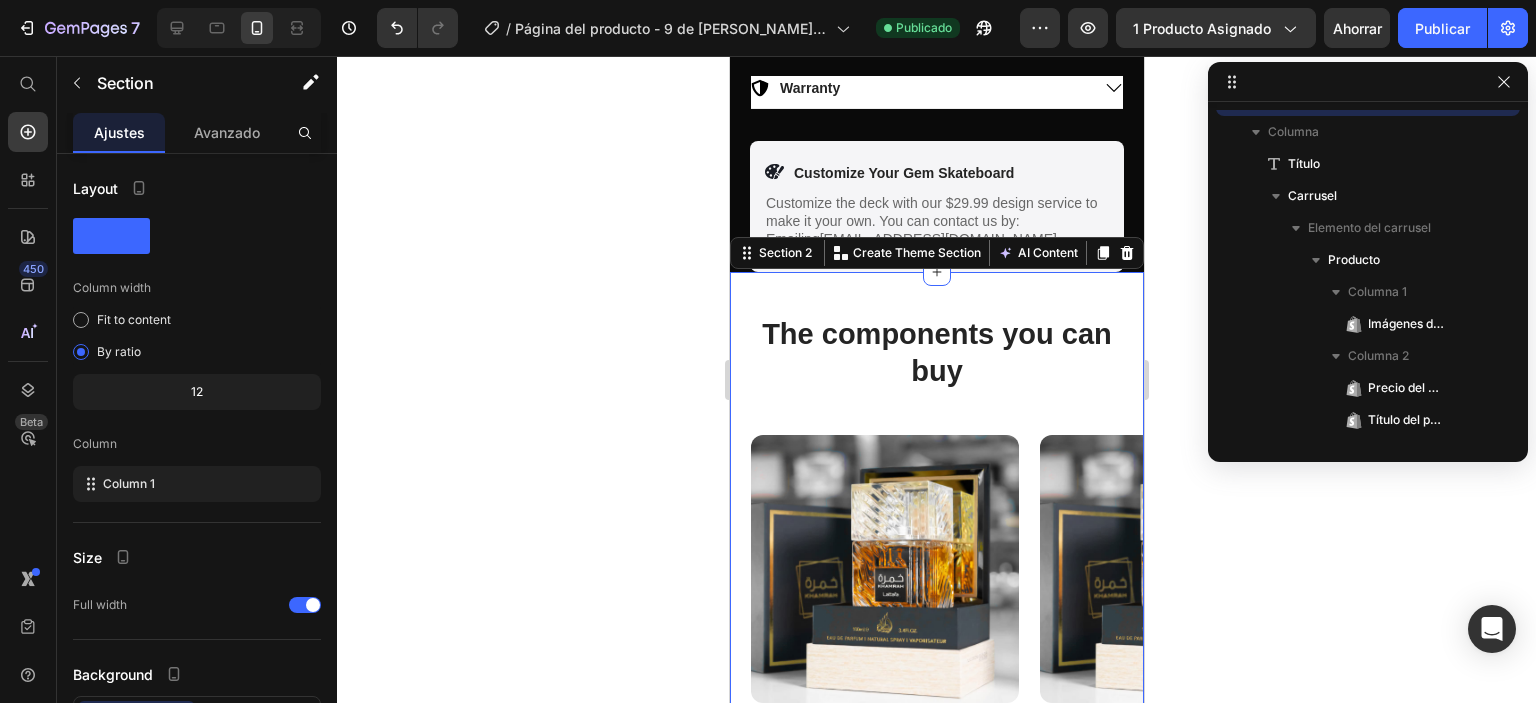 scroll, scrollTop: 2138, scrollLeft: 0, axis: vertical 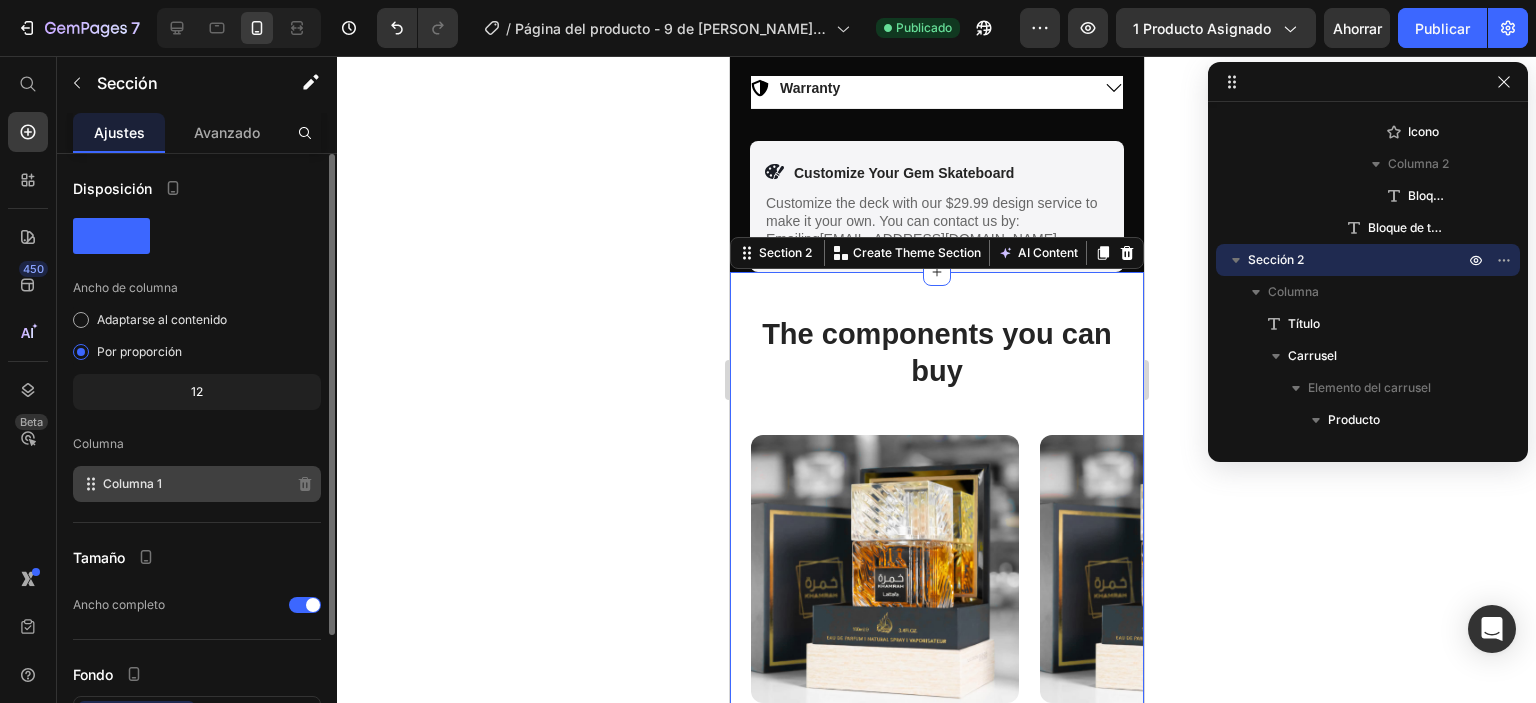 click on "Columna 1" 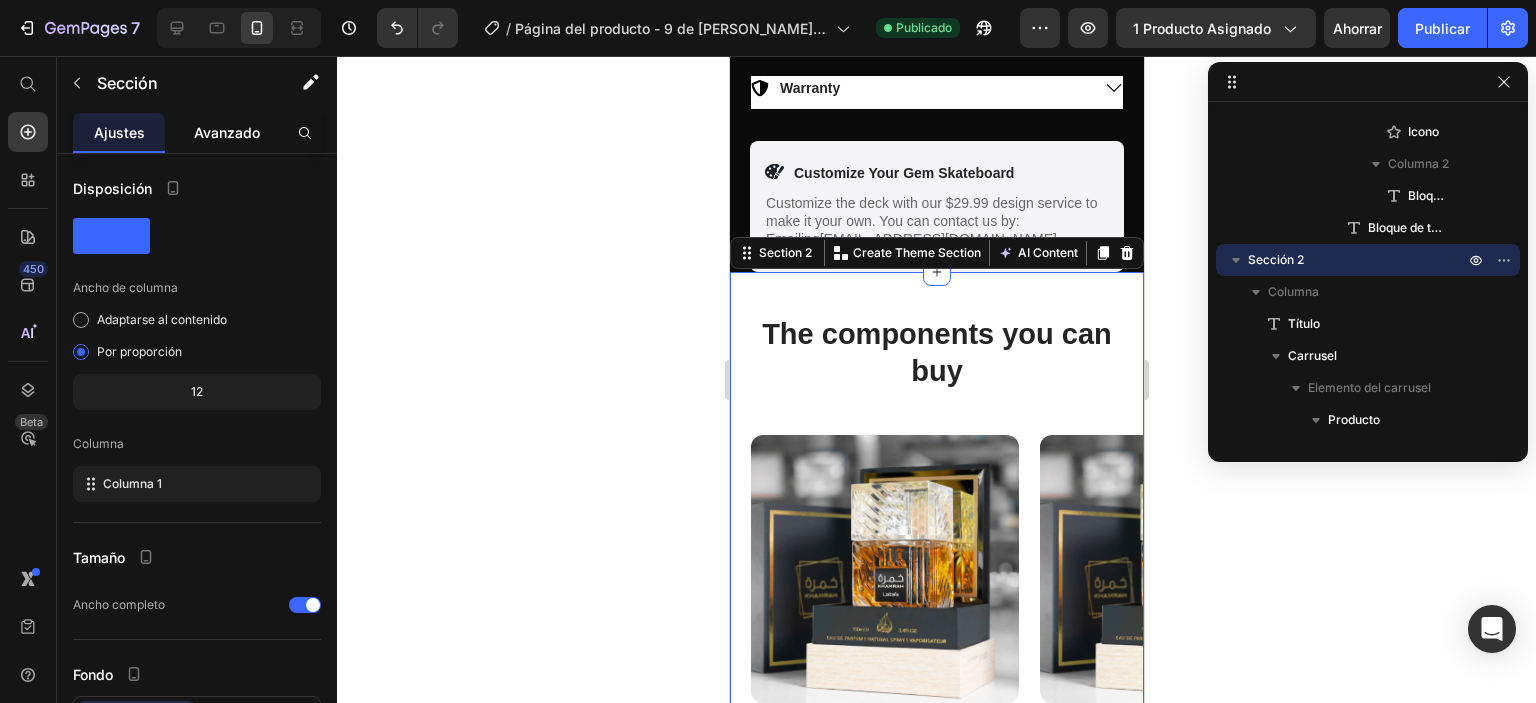 click on "Avanzado" at bounding box center (227, 132) 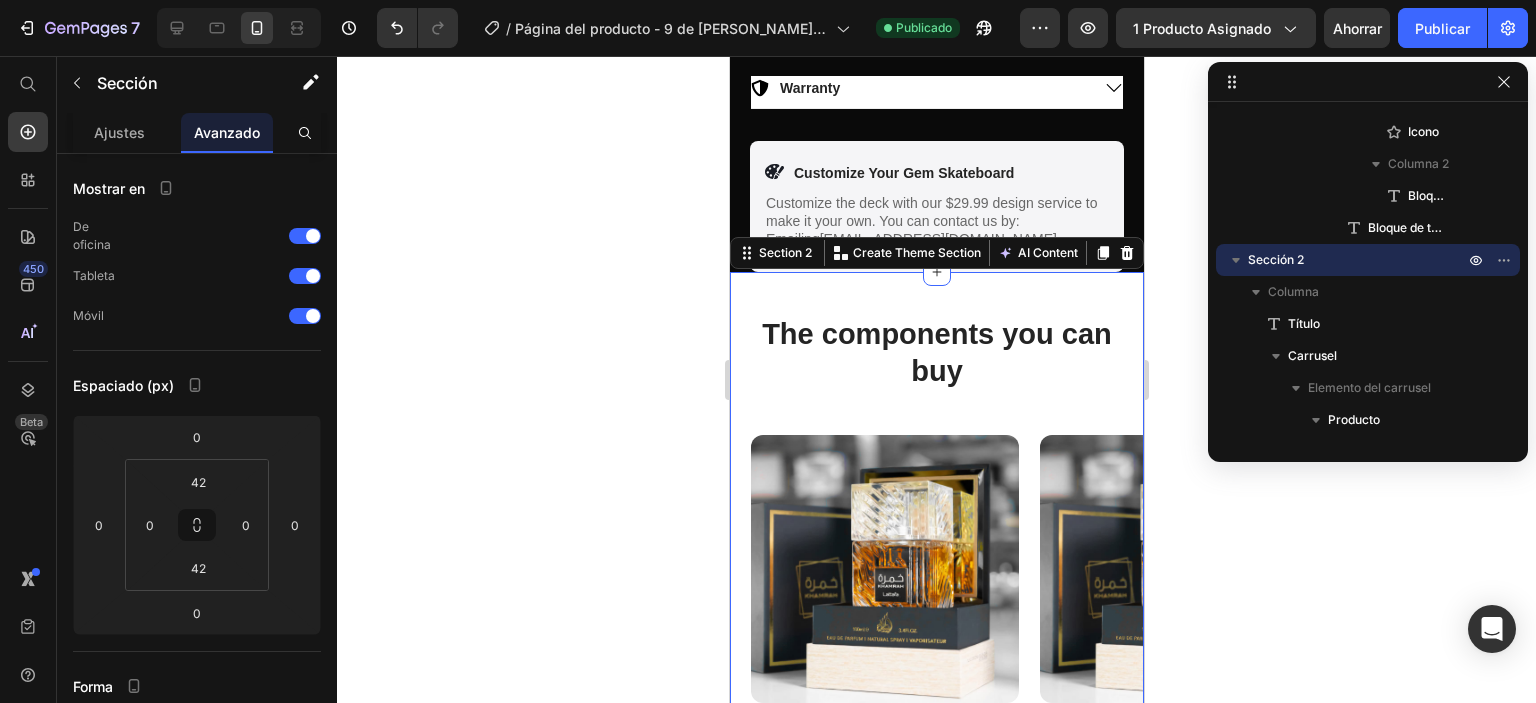 click on "Ajustes Avanzado" at bounding box center (197, 133) 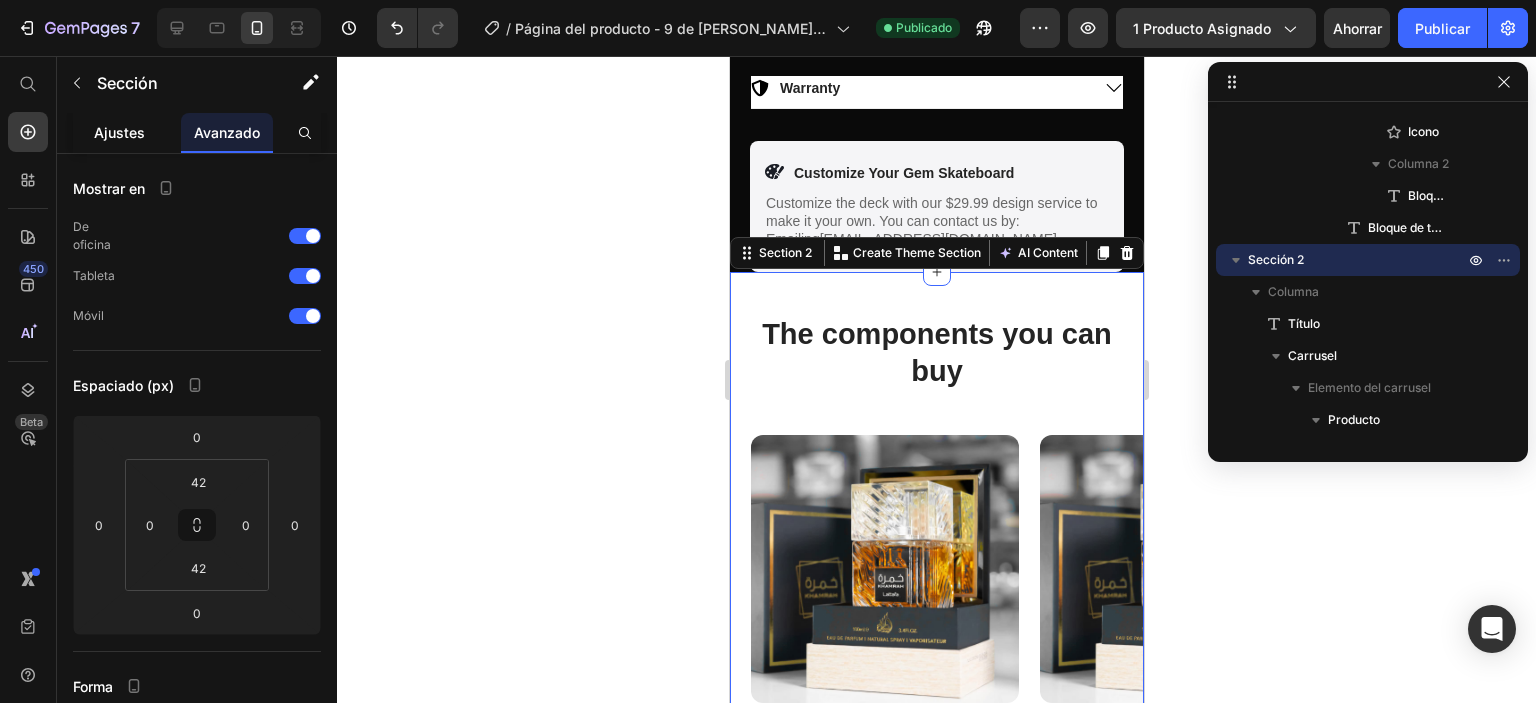 click on "Ajustes" at bounding box center [119, 132] 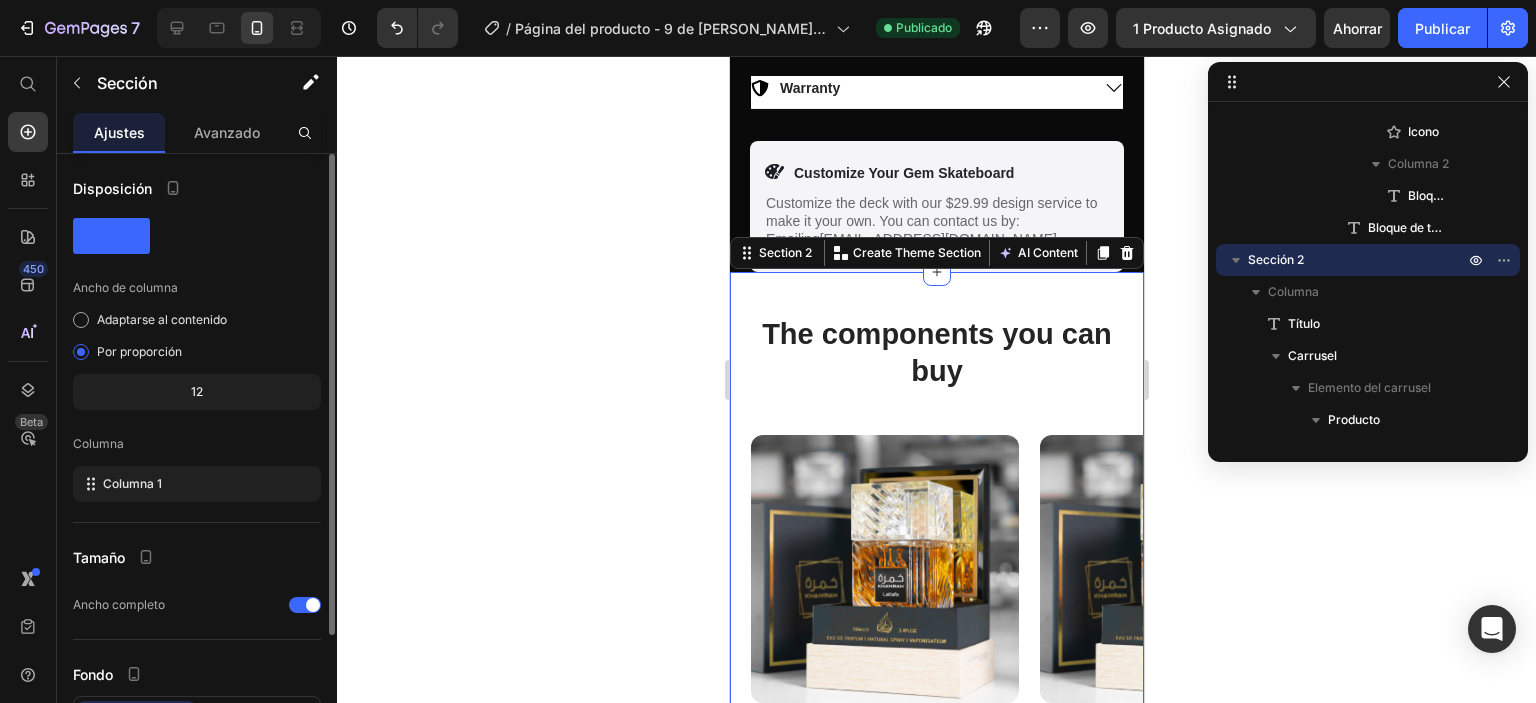 scroll, scrollTop: 156, scrollLeft: 0, axis: vertical 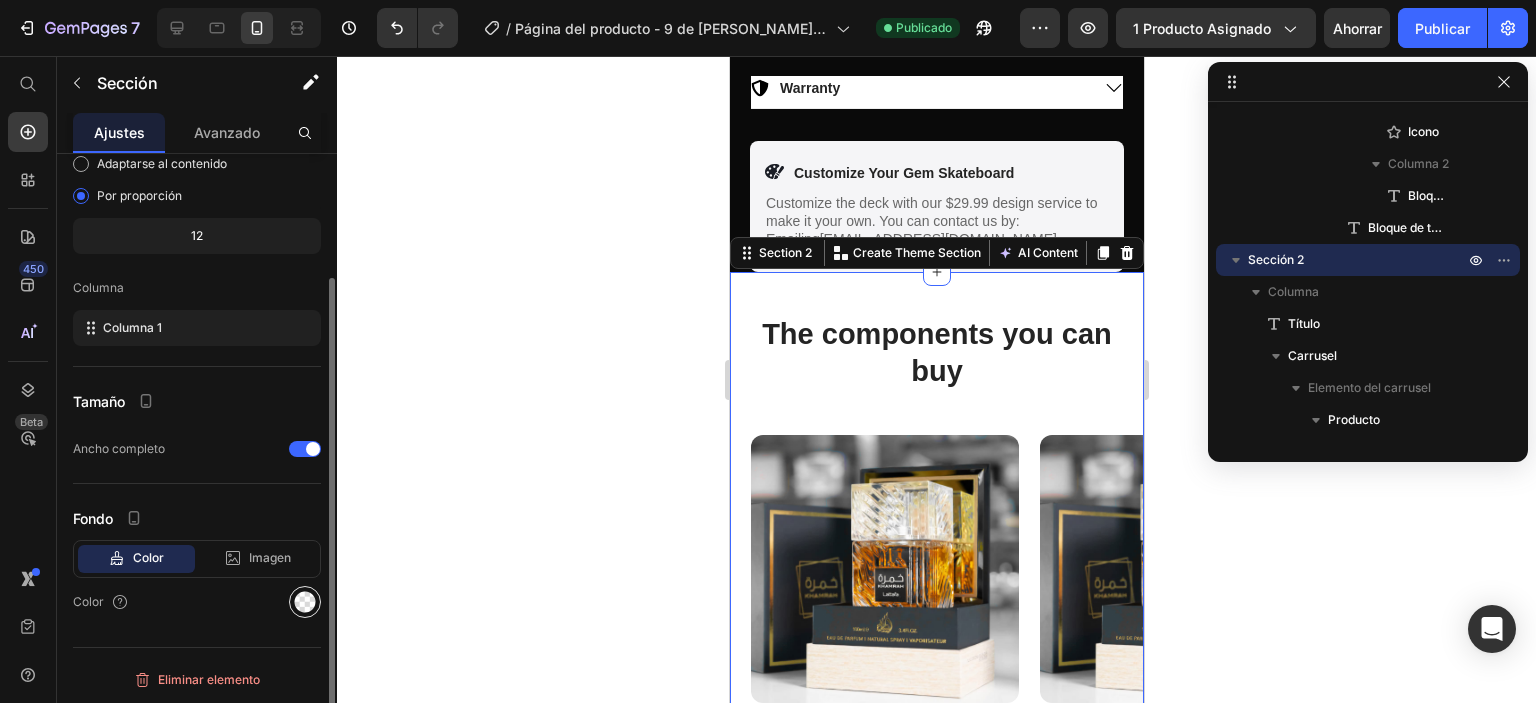 click at bounding box center (305, 602) 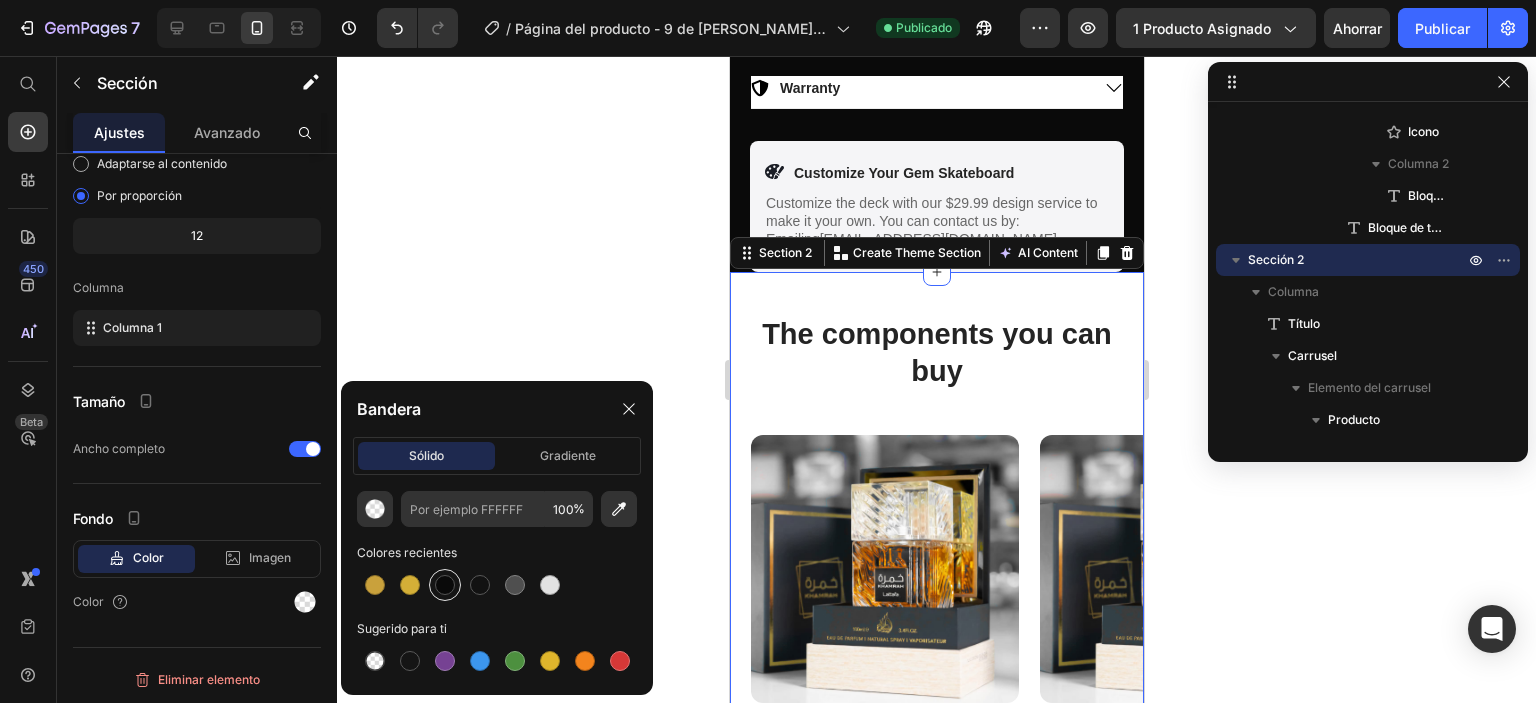 click at bounding box center [445, 585] 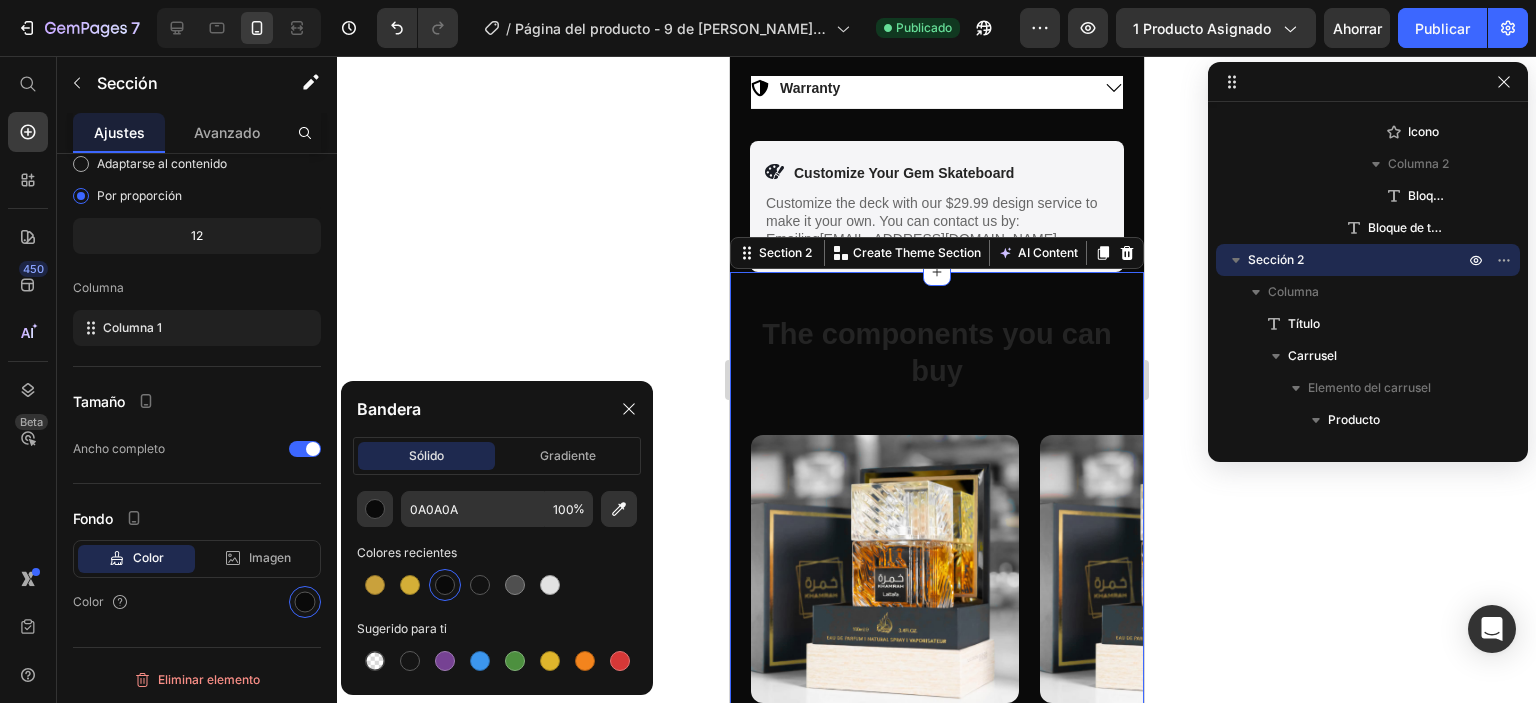 click 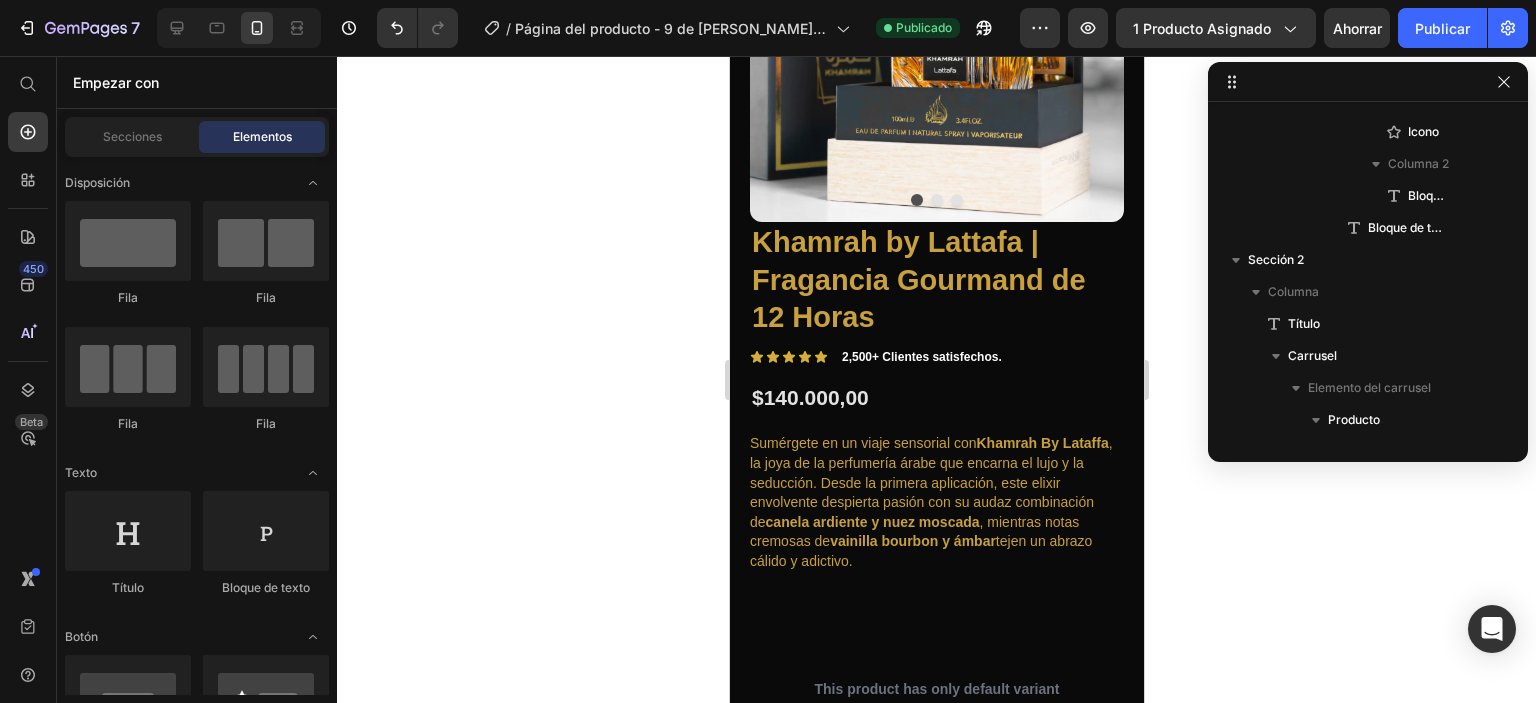 scroll, scrollTop: 0, scrollLeft: 0, axis: both 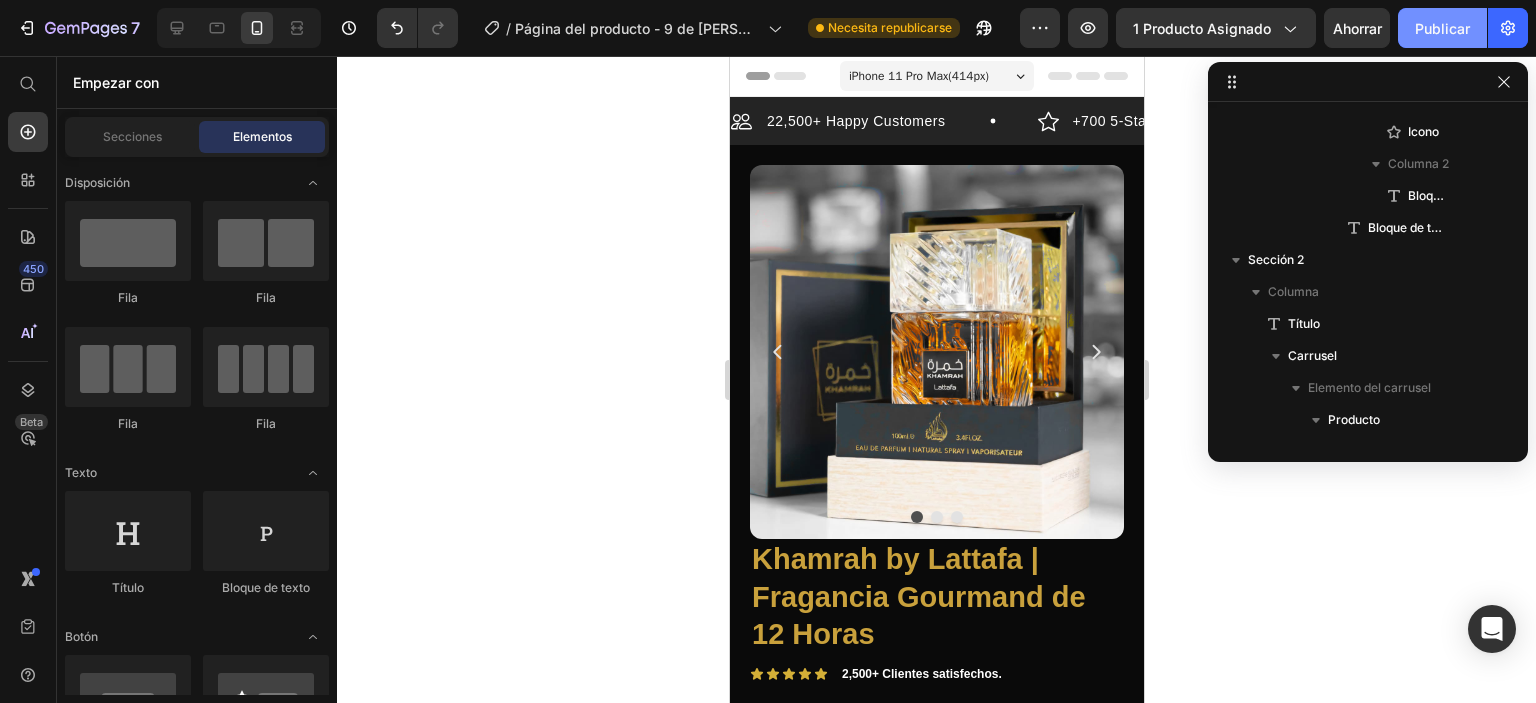 click on "Publicar" 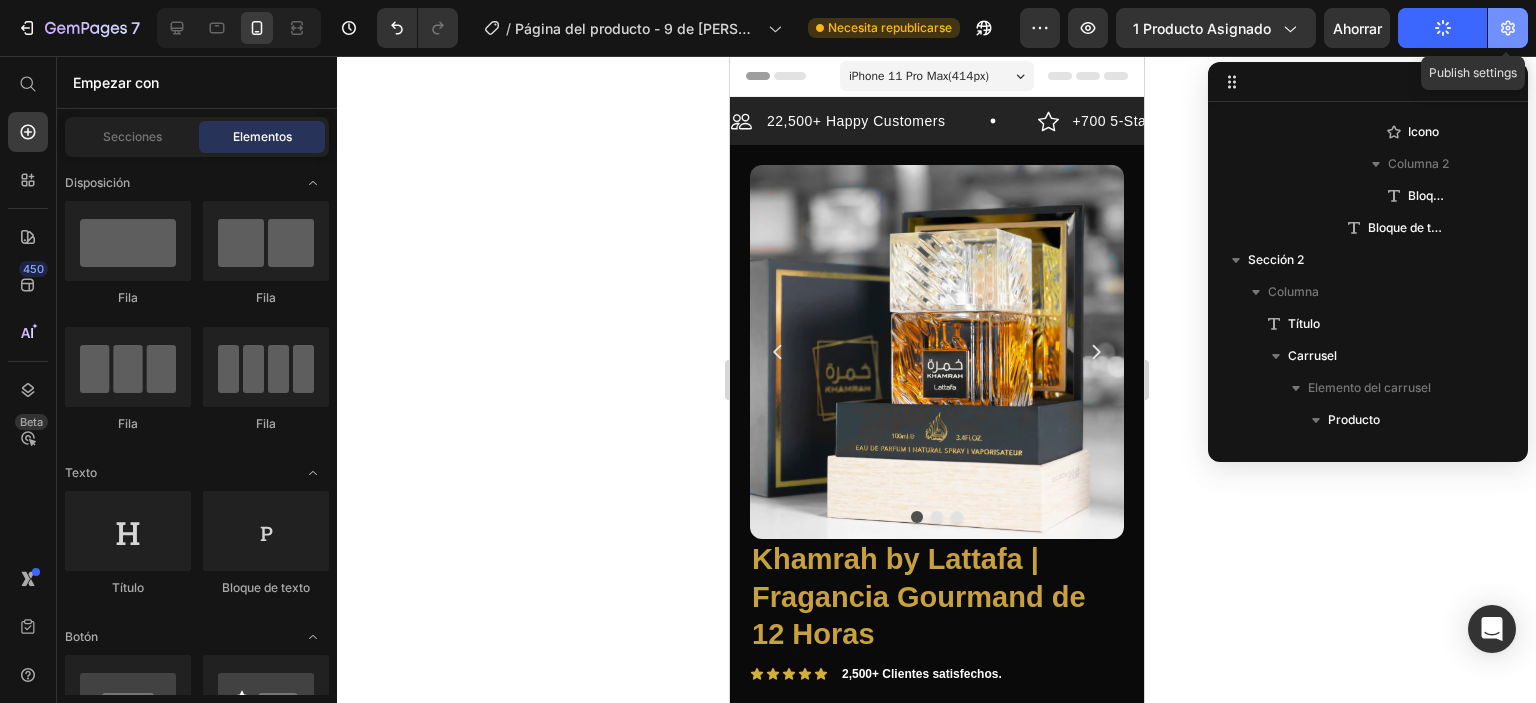 click 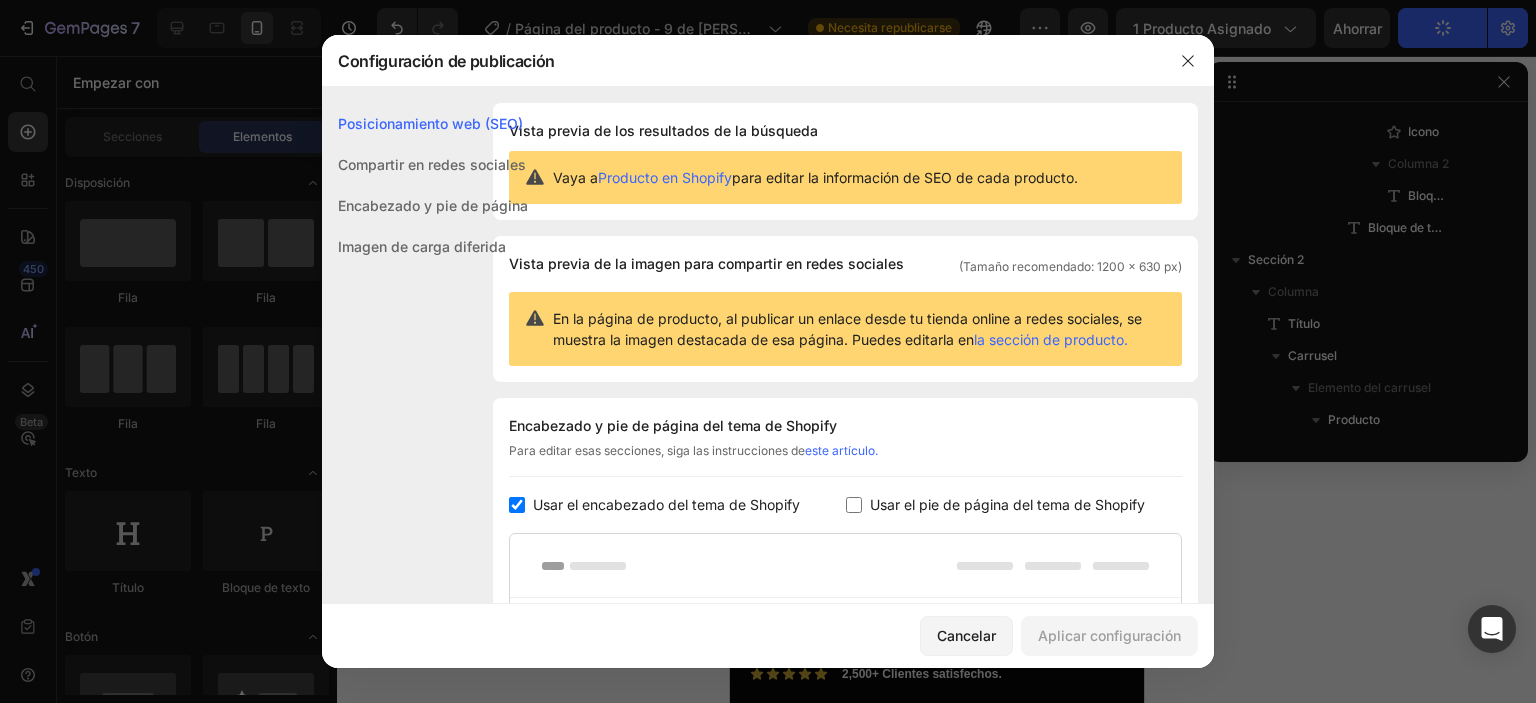 click on "Compartir en redes sociales" at bounding box center (432, 164) 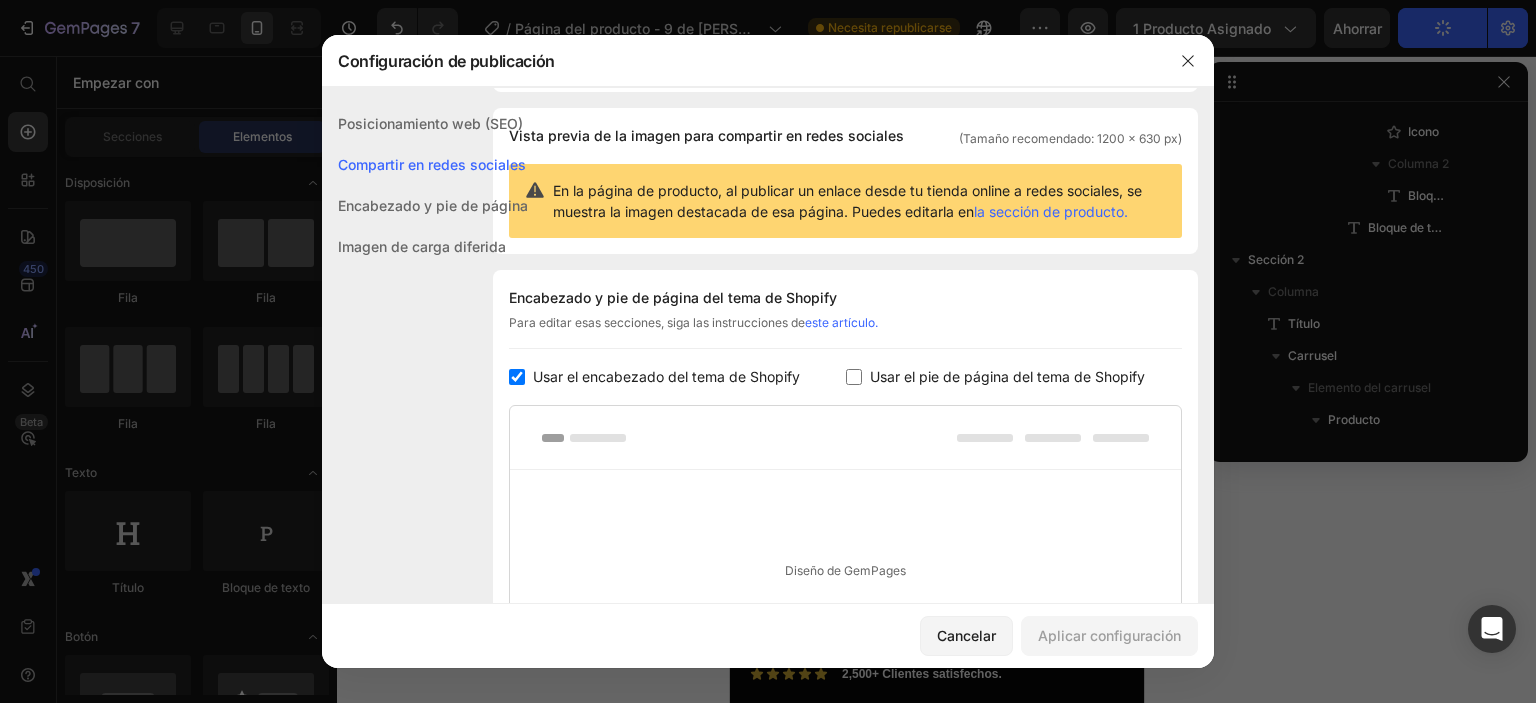 click on "Encabezado y pie de página" 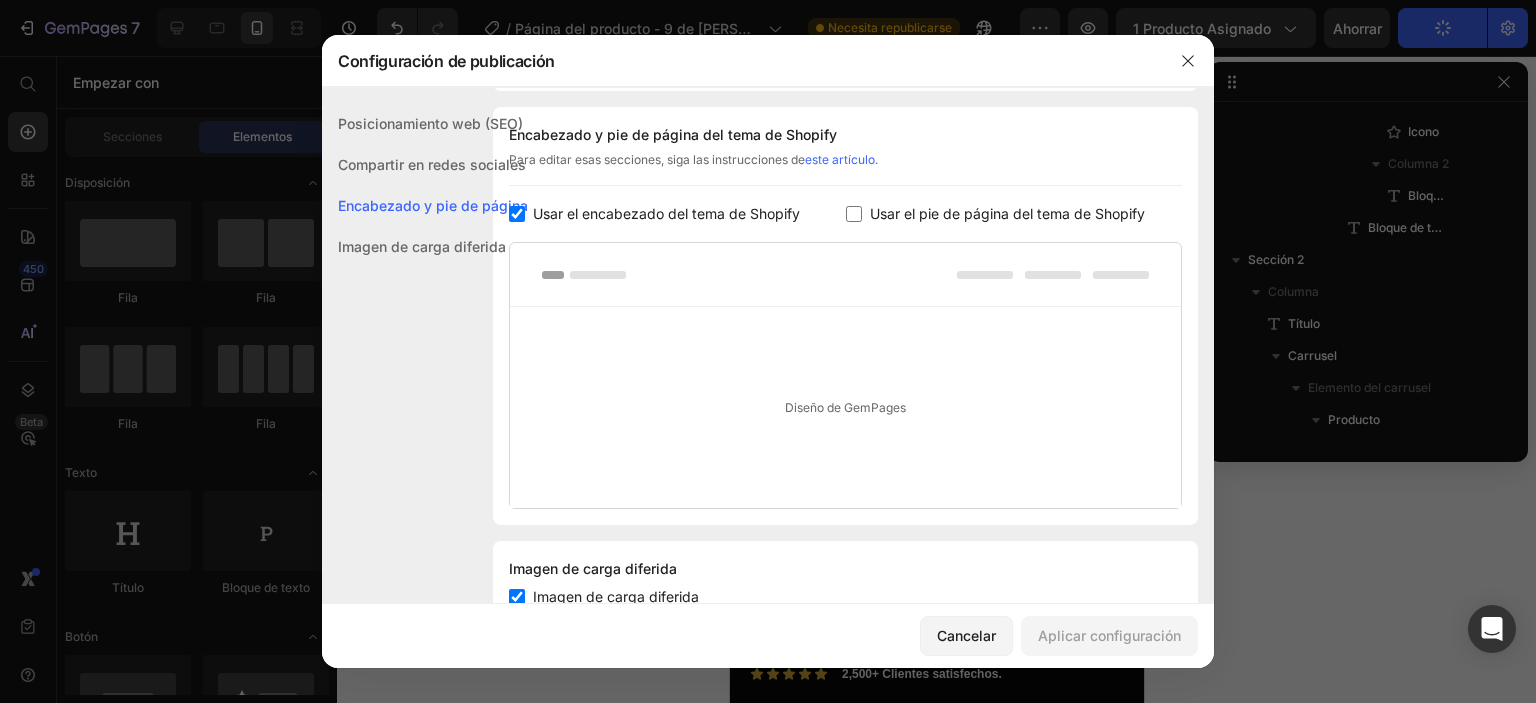 click on "Imagen de carga diferida" at bounding box center (422, 246) 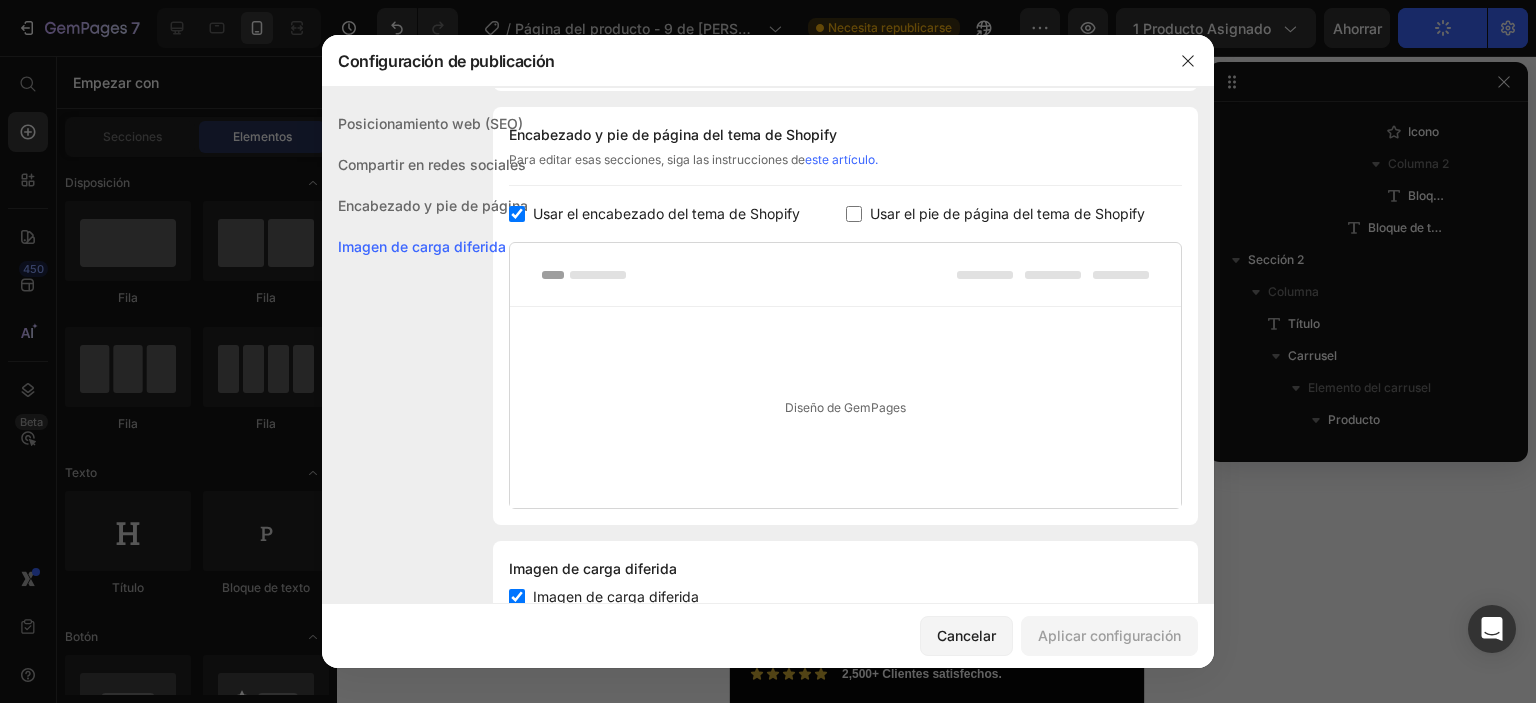 scroll, scrollTop: 360, scrollLeft: 0, axis: vertical 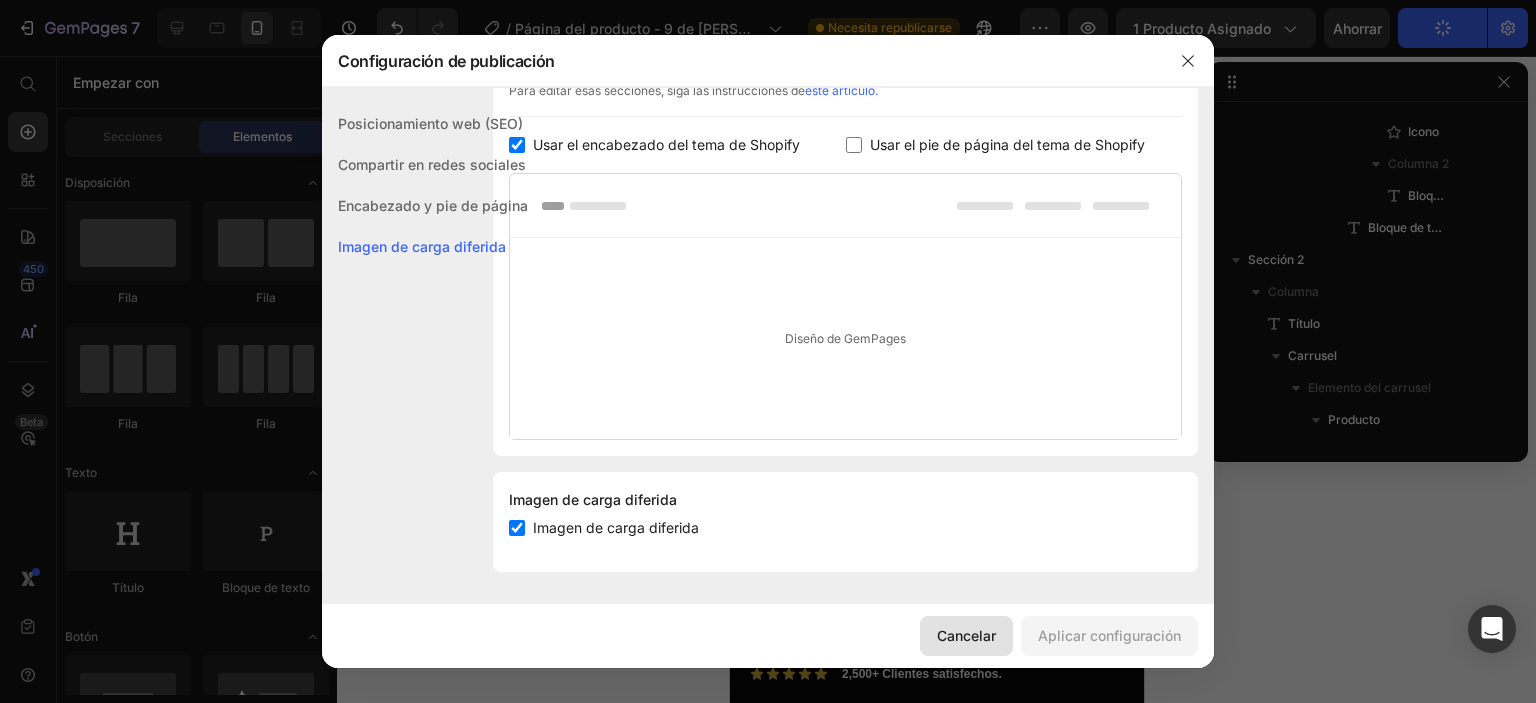 click on "Cancelar" at bounding box center (966, 635) 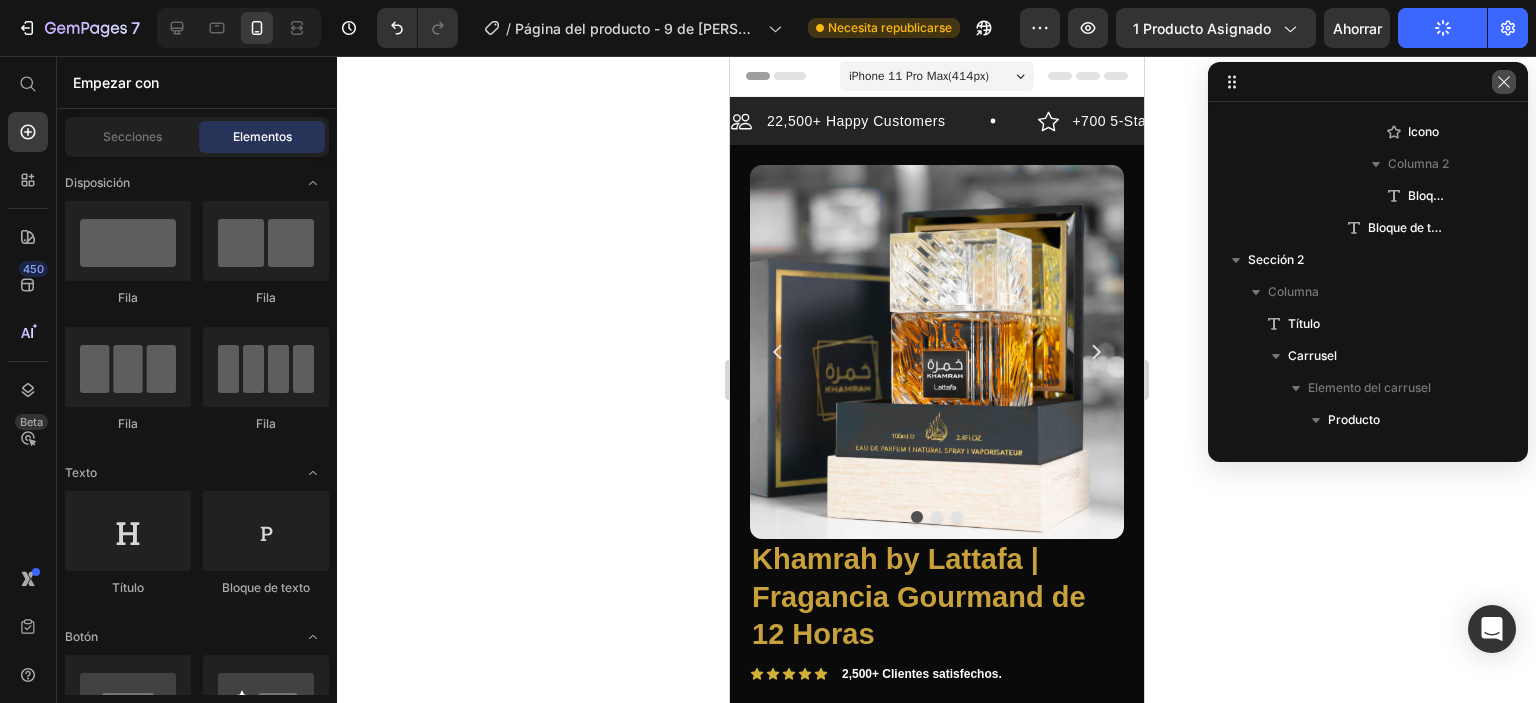 click 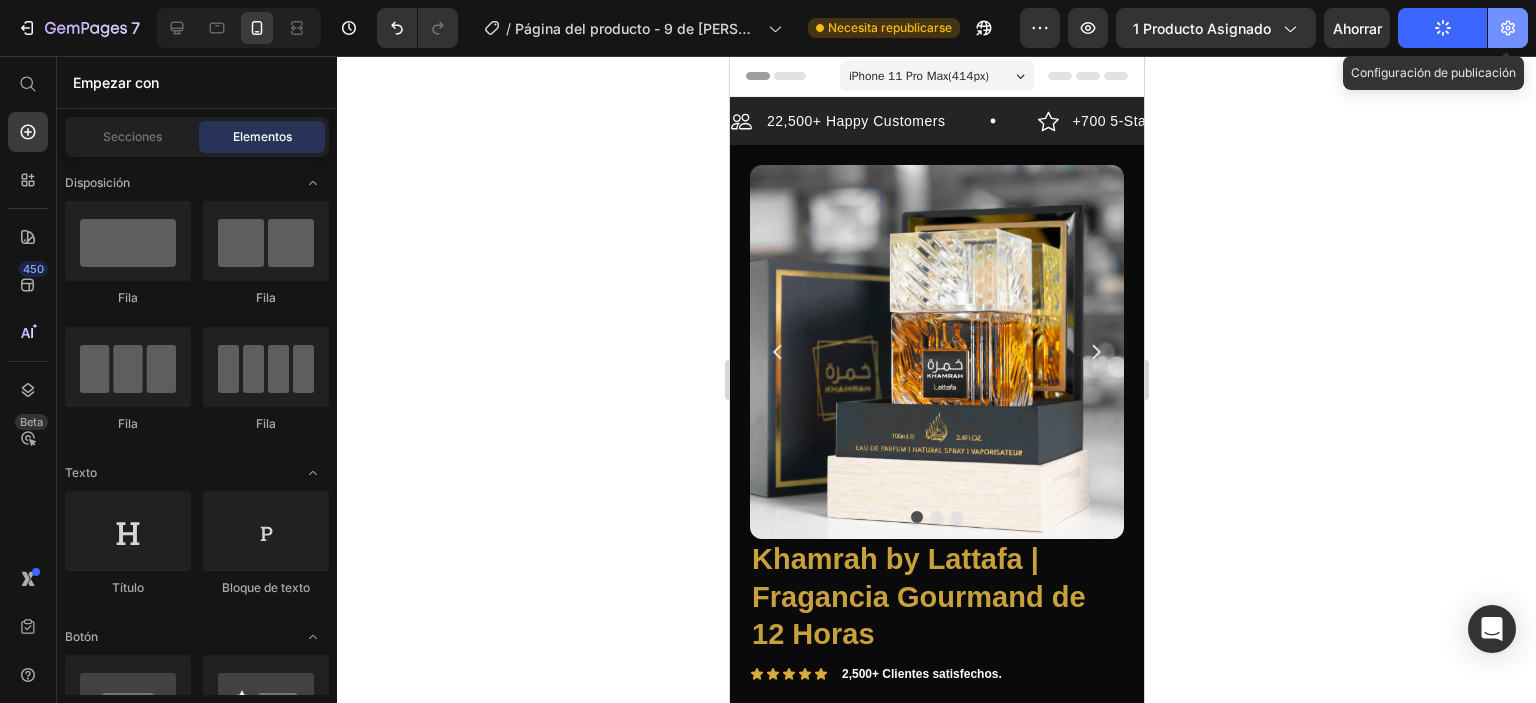 click 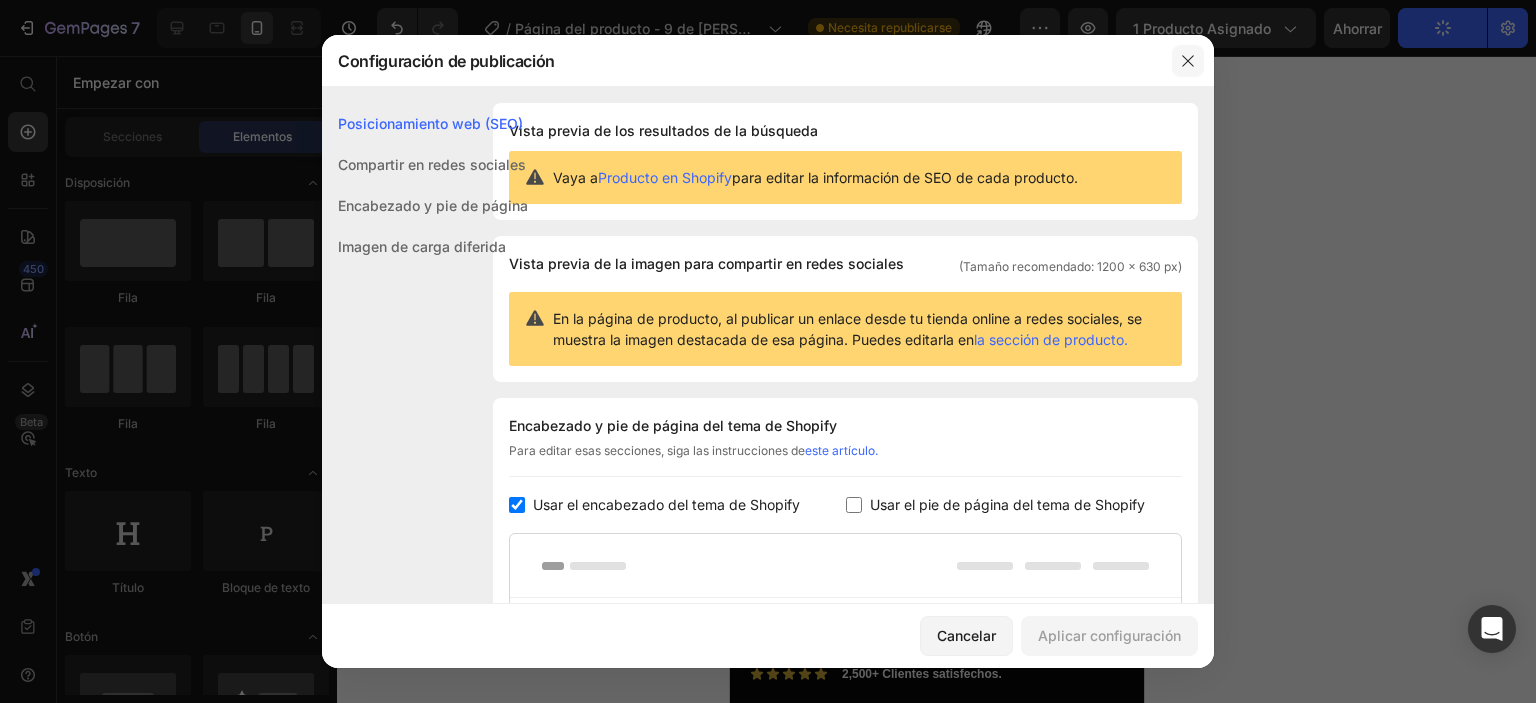click 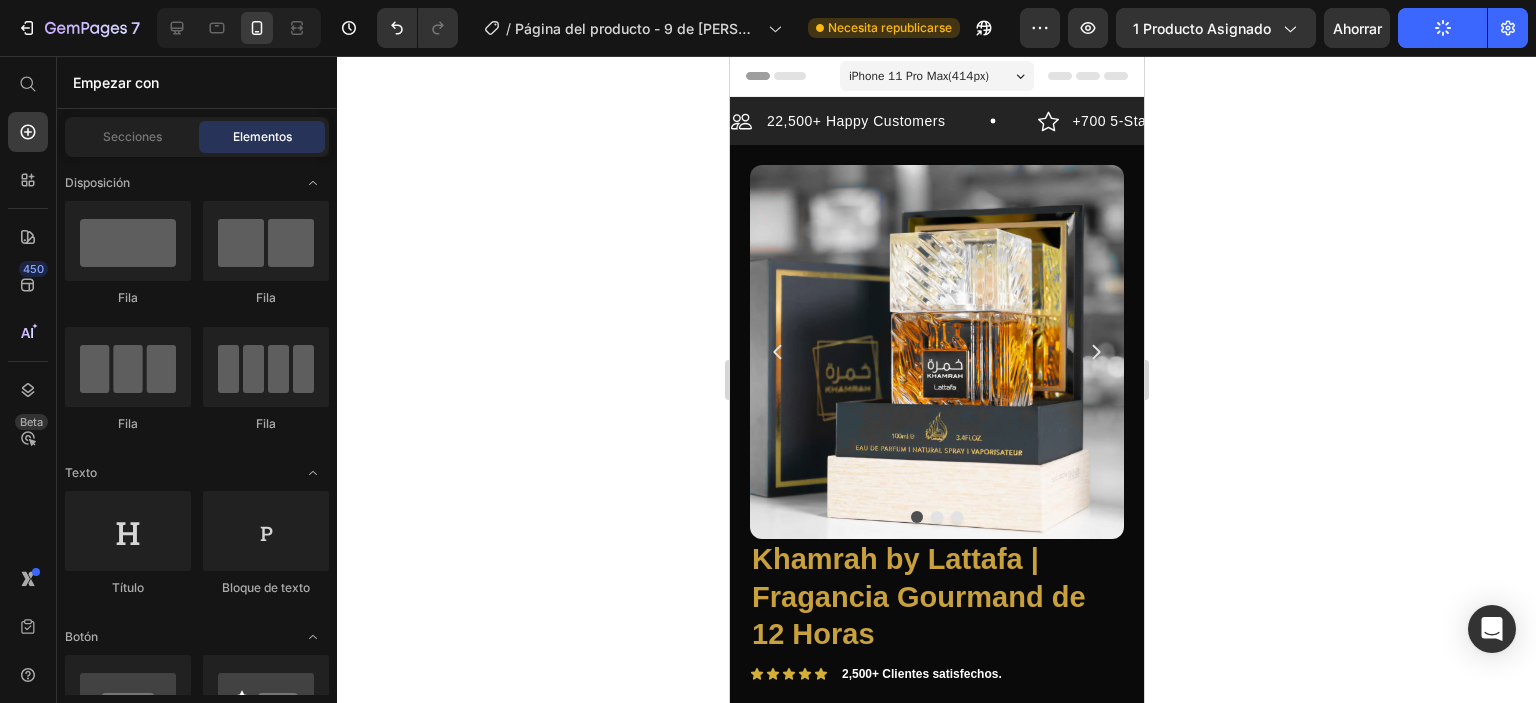 click on "Publicar" 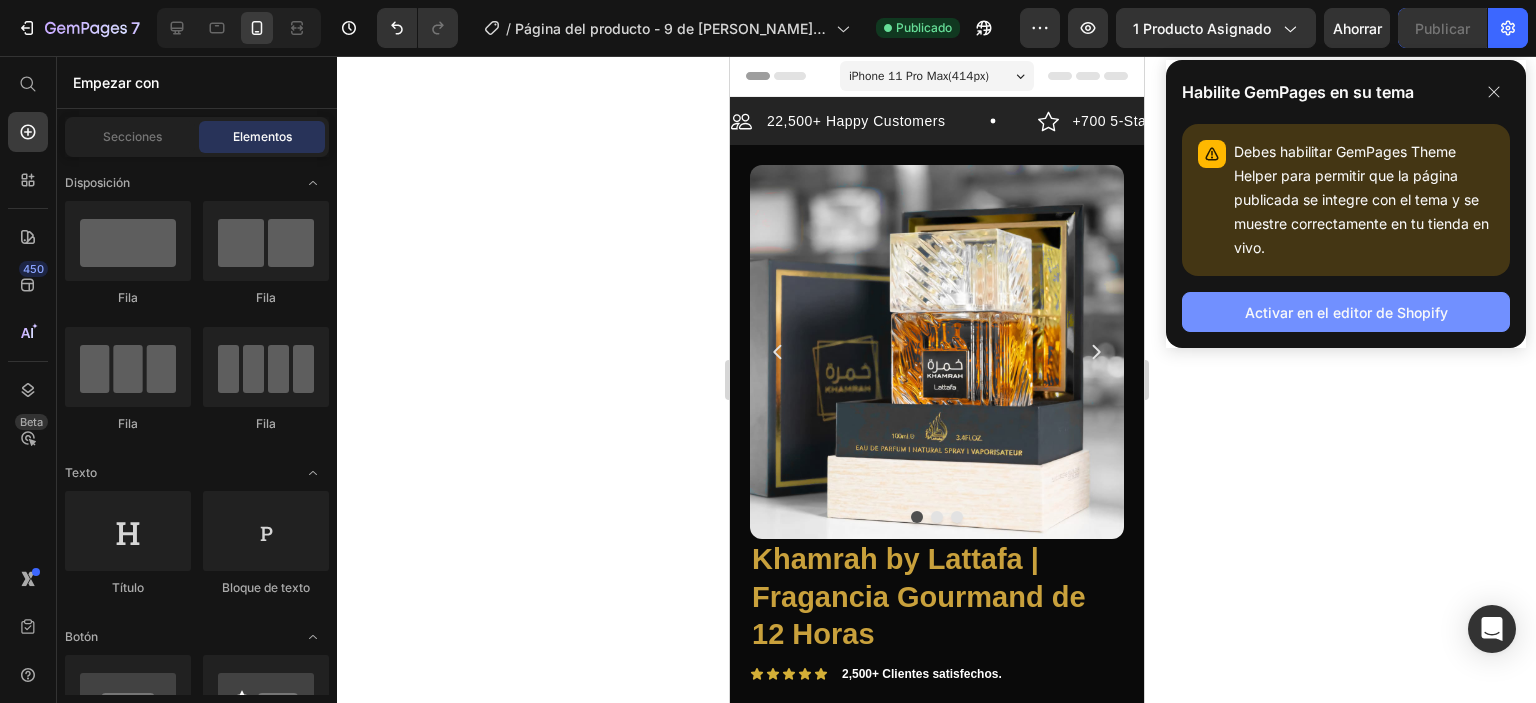 click on "Activar en el editor de Shopify" at bounding box center [1346, 312] 